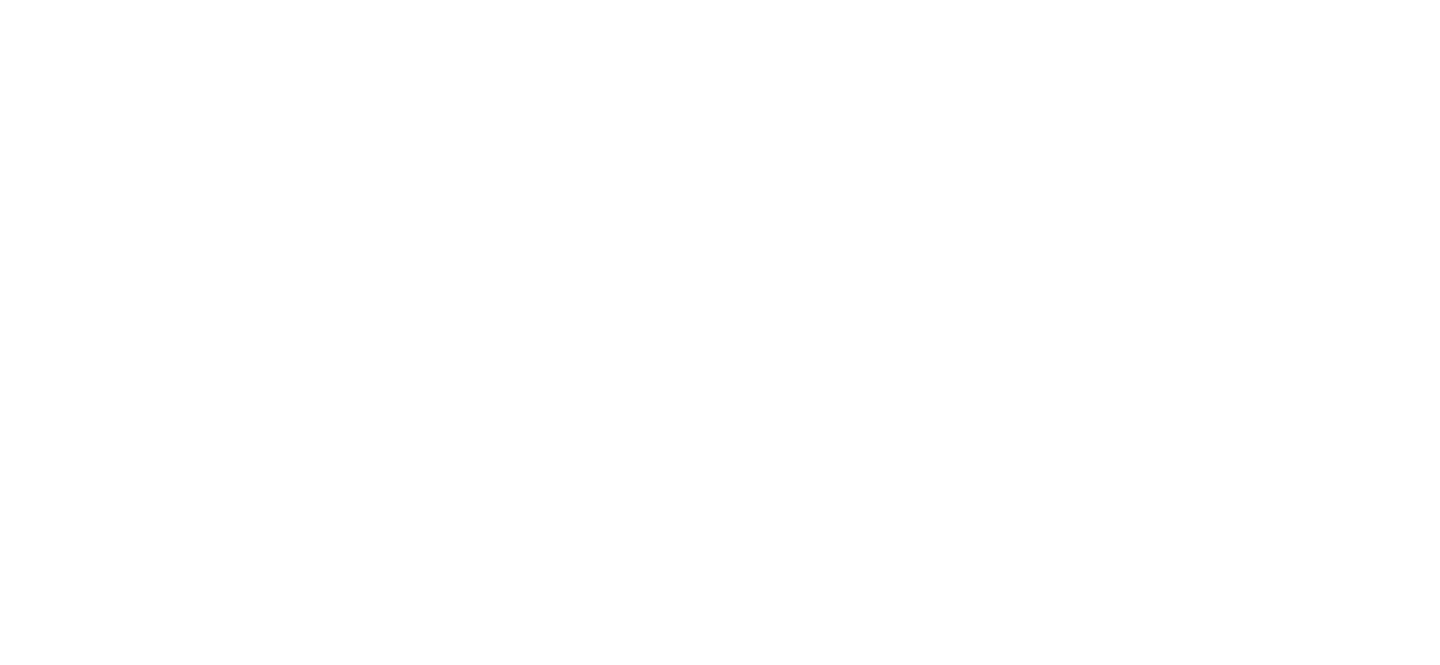 scroll, scrollTop: 0, scrollLeft: 0, axis: both 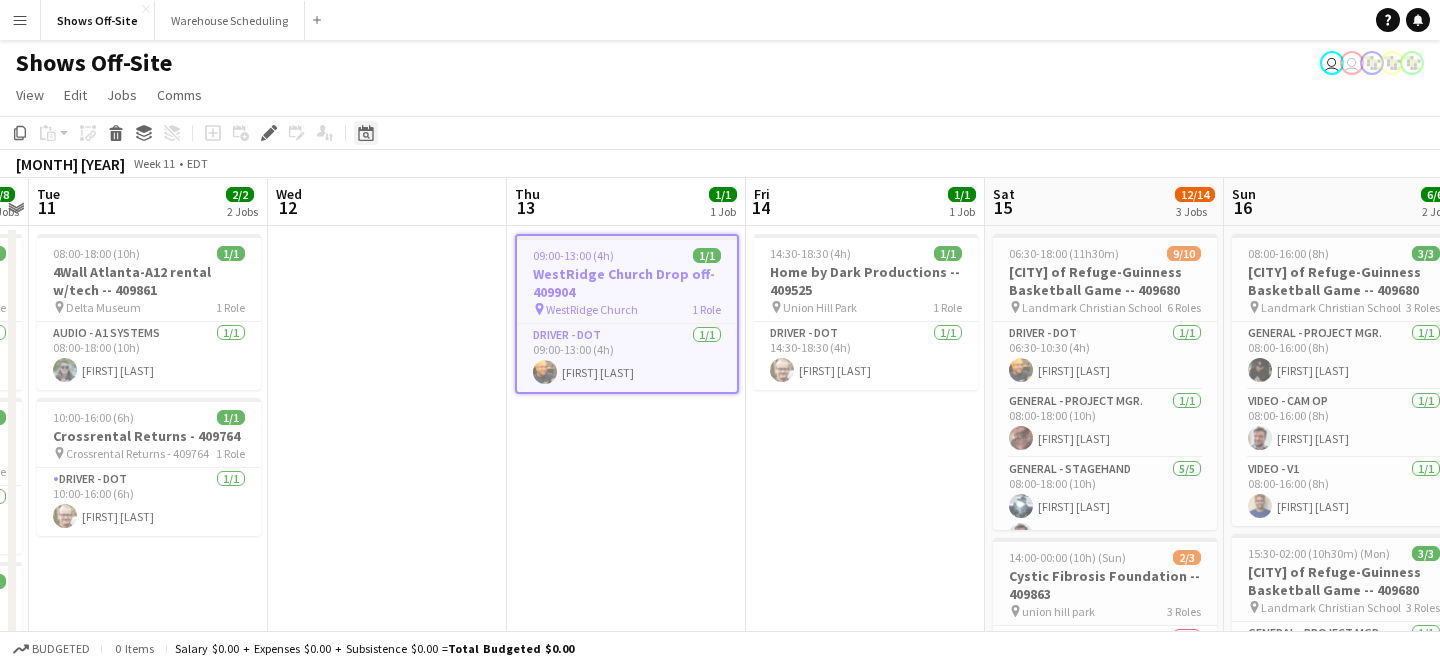 click 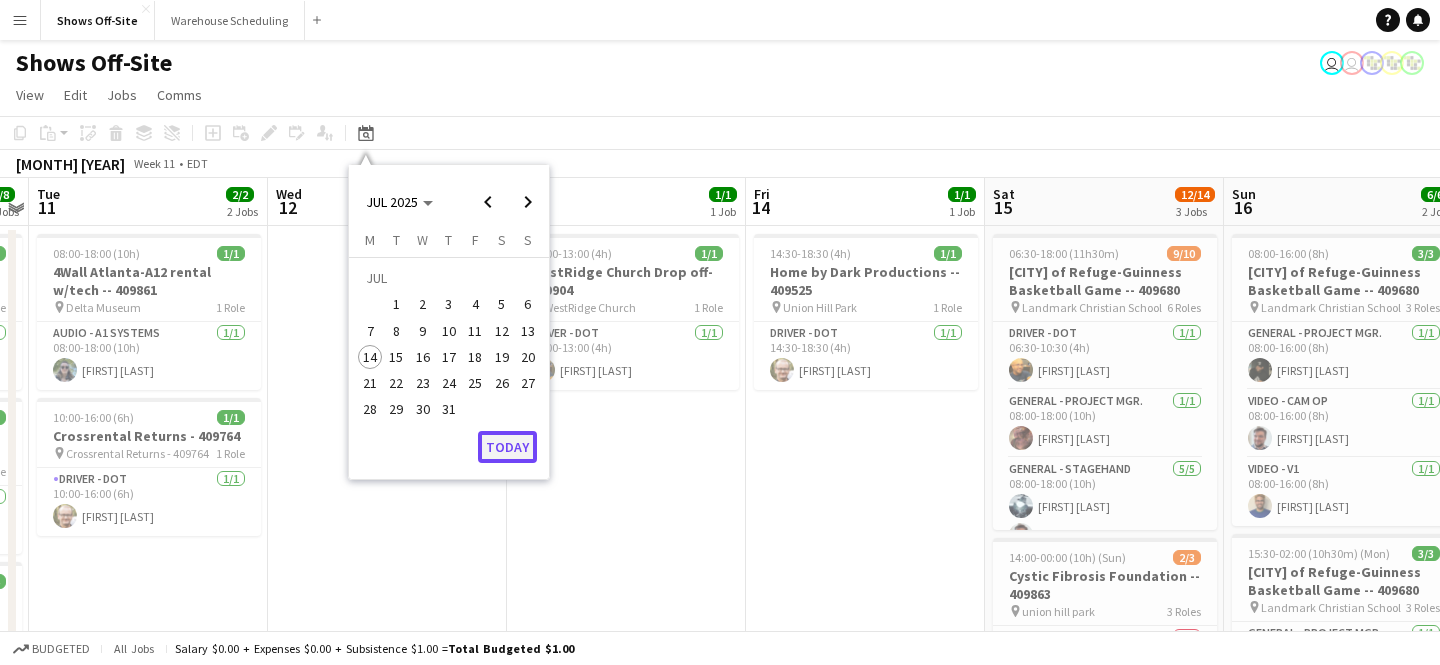 click on "Today" at bounding box center (507, 447) 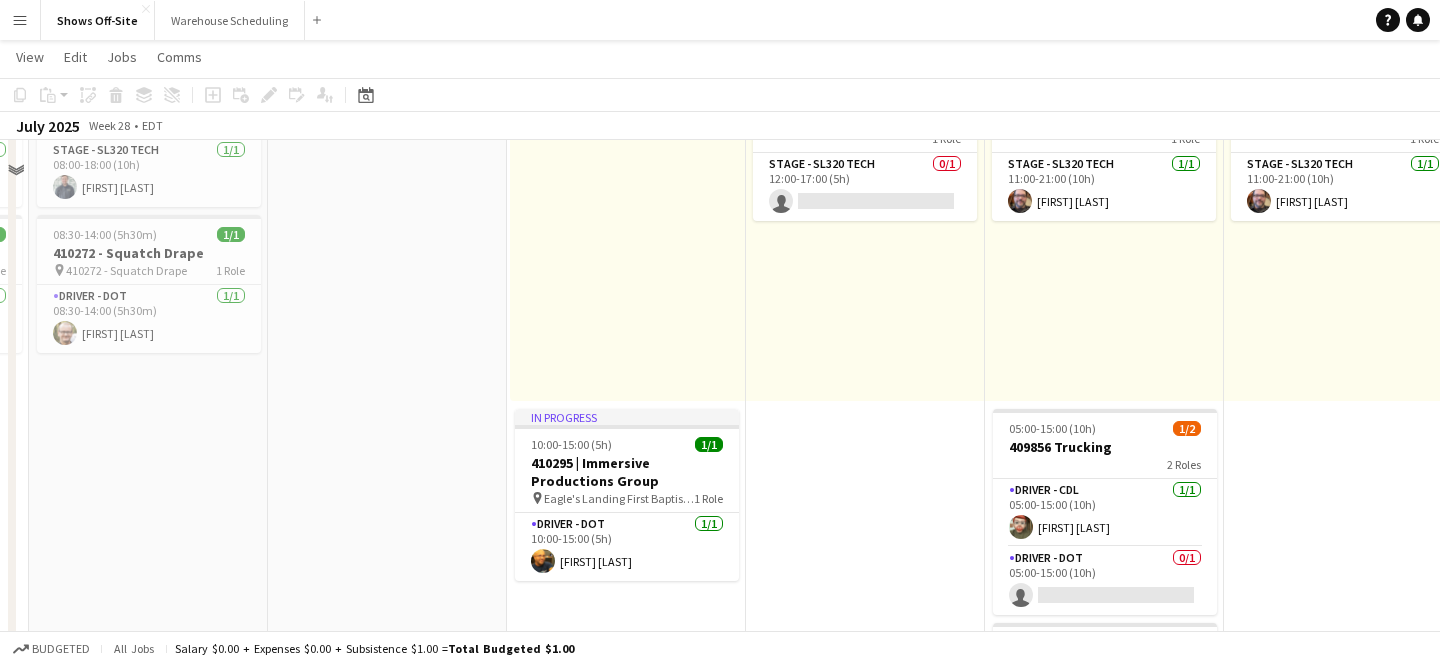 scroll, scrollTop: 467, scrollLeft: 0, axis: vertical 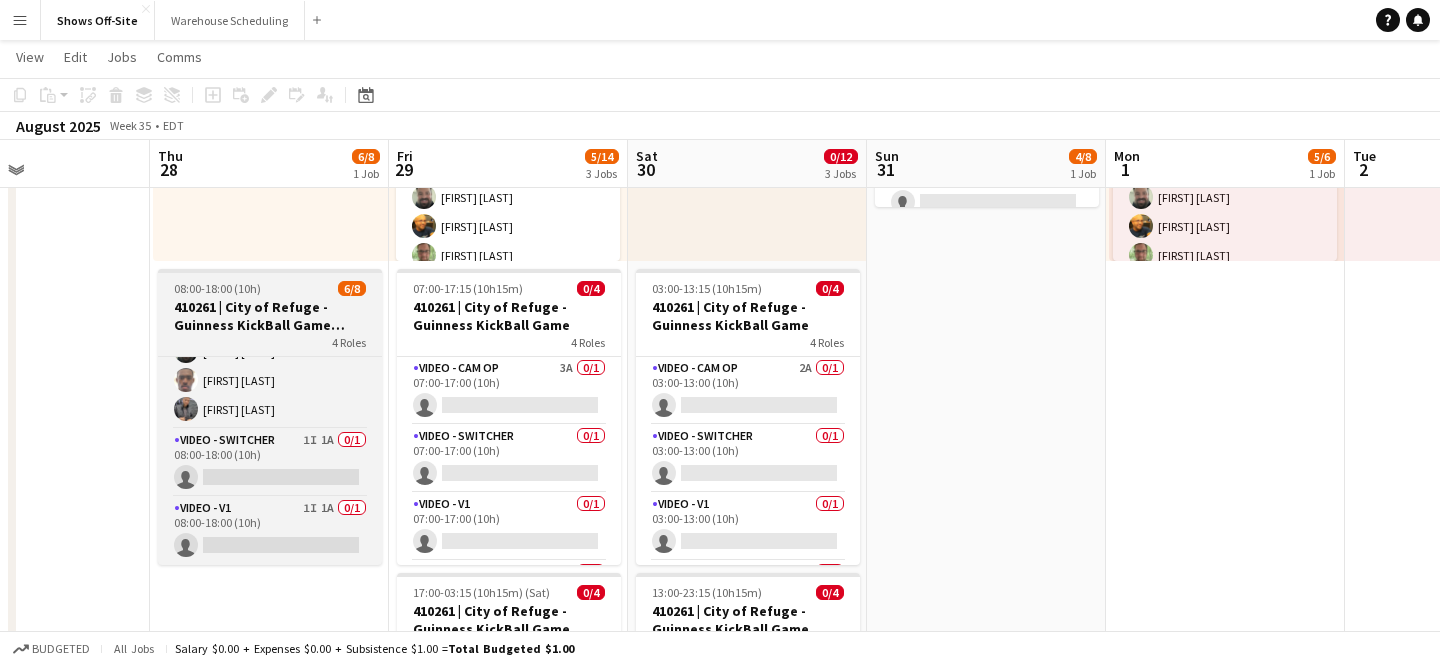 click on "410261 | City of Refuge - Guinness KickBall Game Load In" at bounding box center [270, 316] 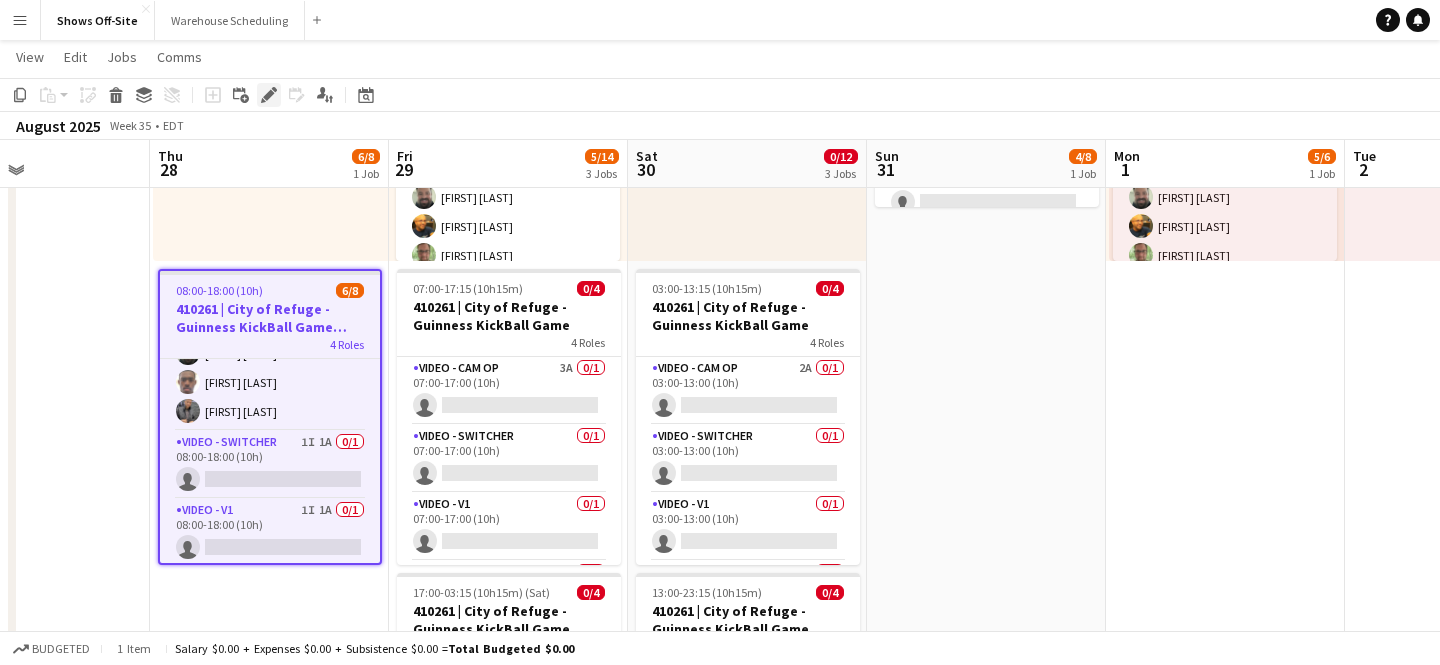 click 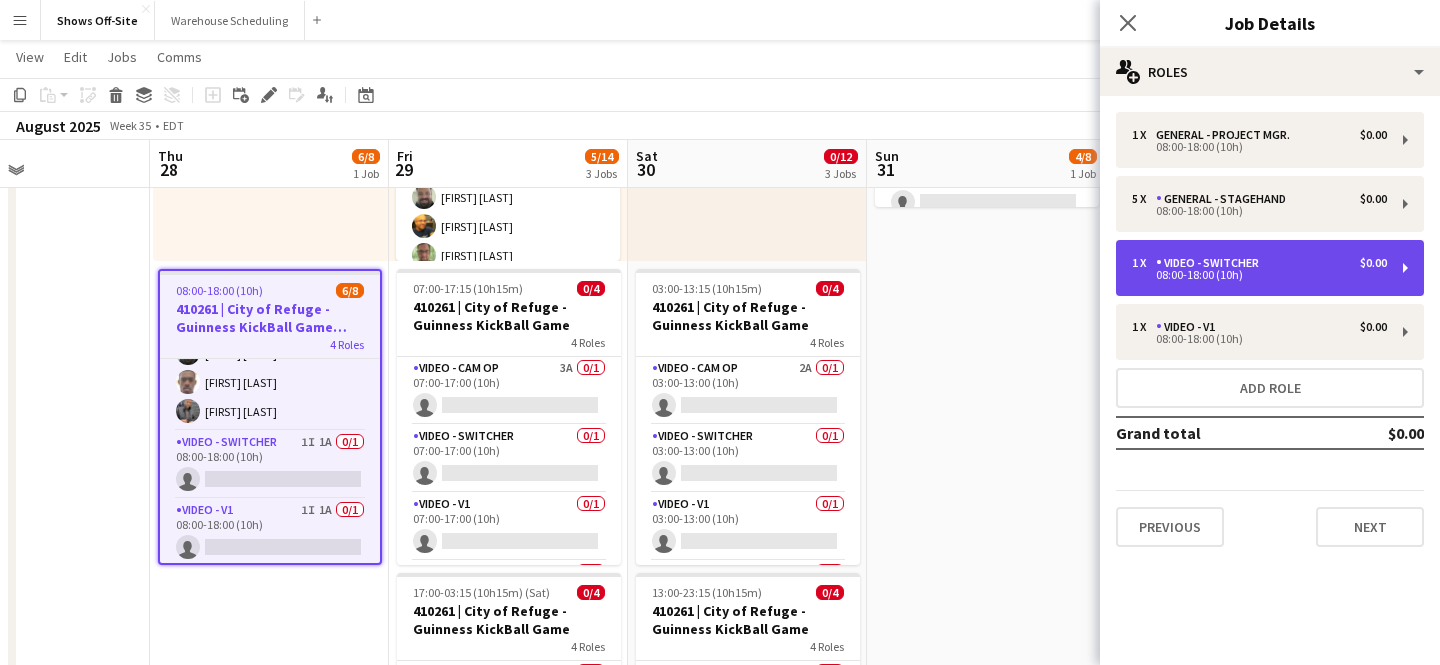 click on "08:00-18:00 (10h)" at bounding box center [1259, 275] 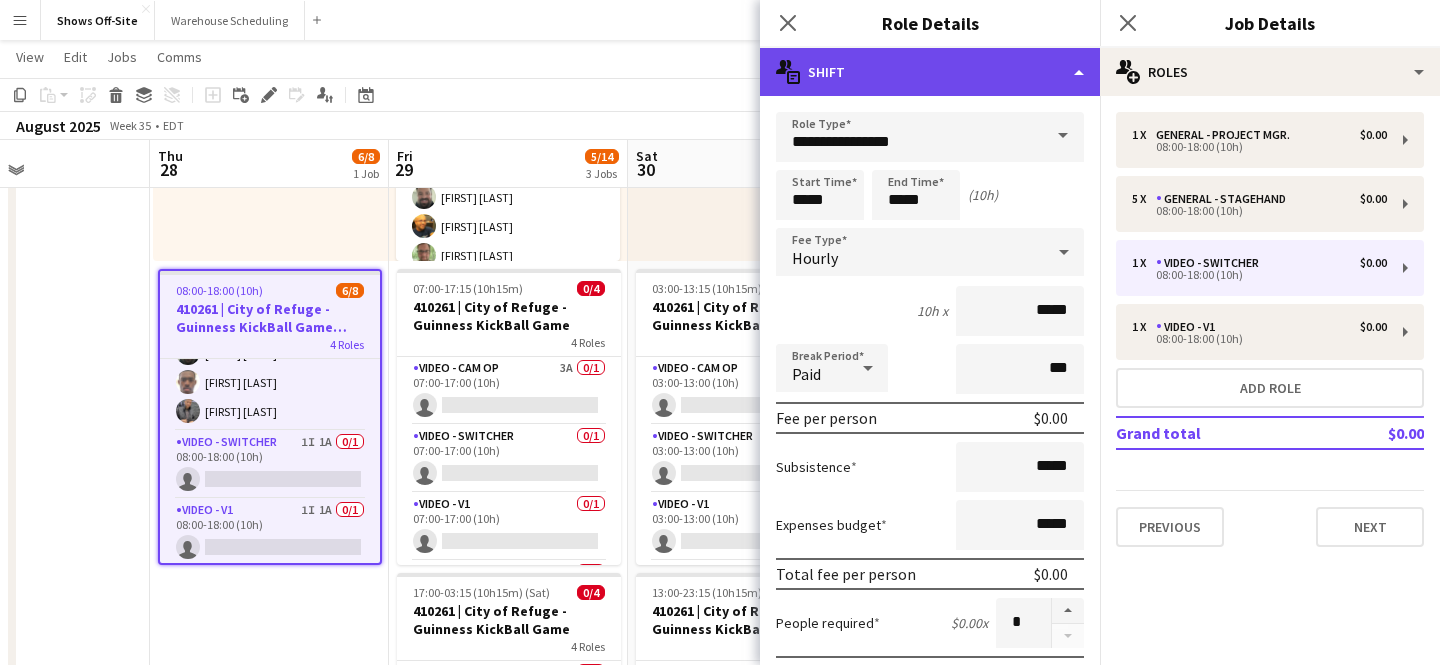 click on "multiple-actions-text
Shift" 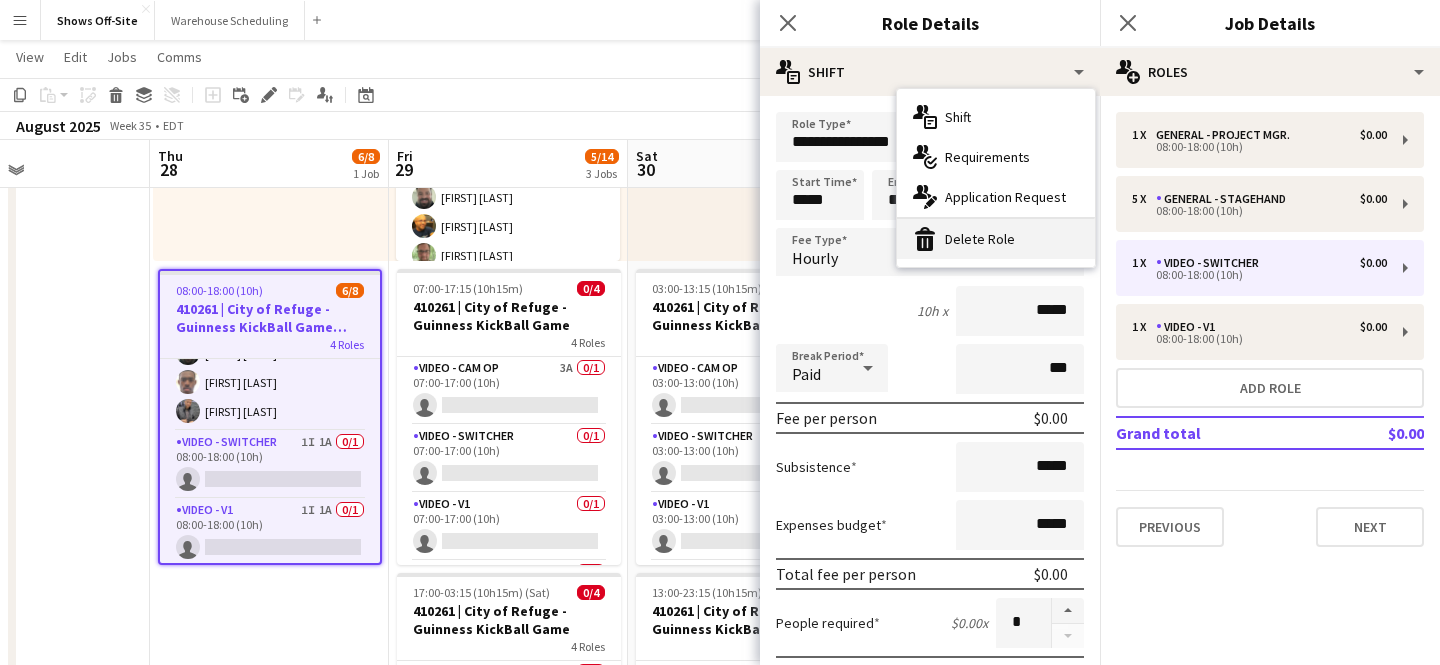 click on "bin-2
Delete Role" at bounding box center (996, 239) 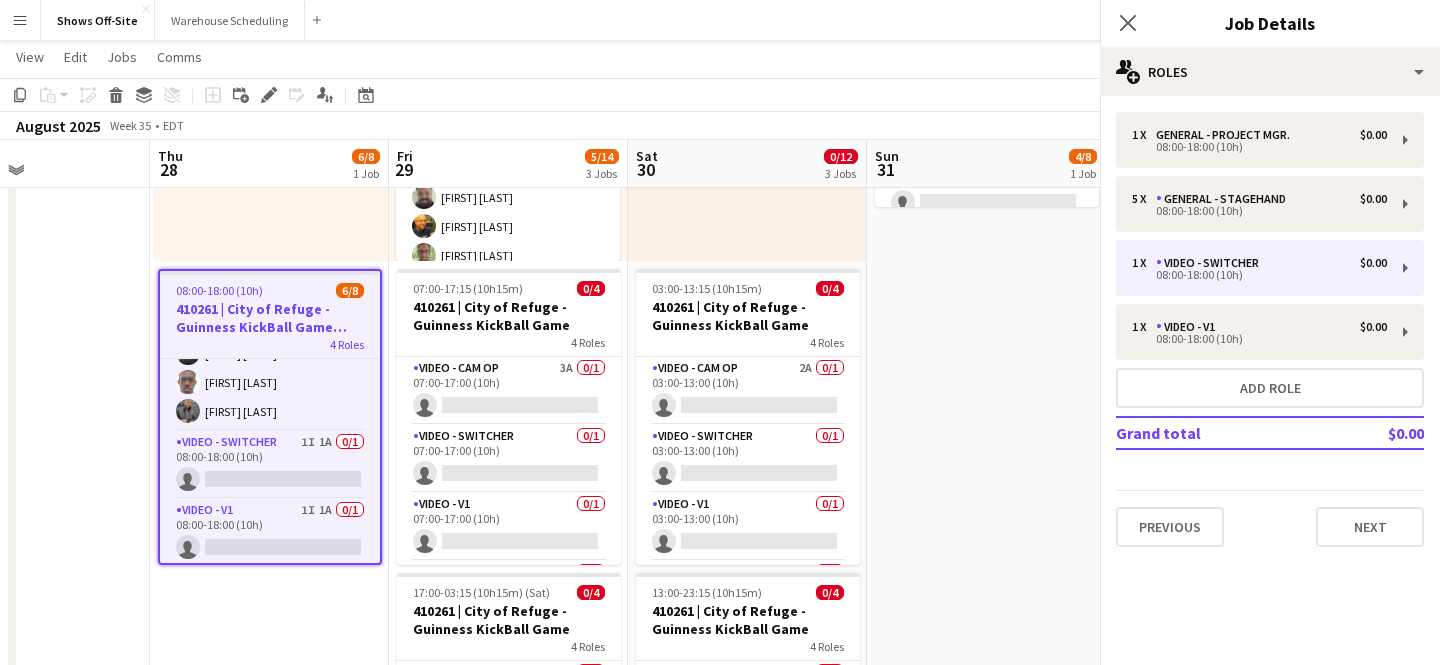 scroll, scrollTop: 132, scrollLeft: 0, axis: vertical 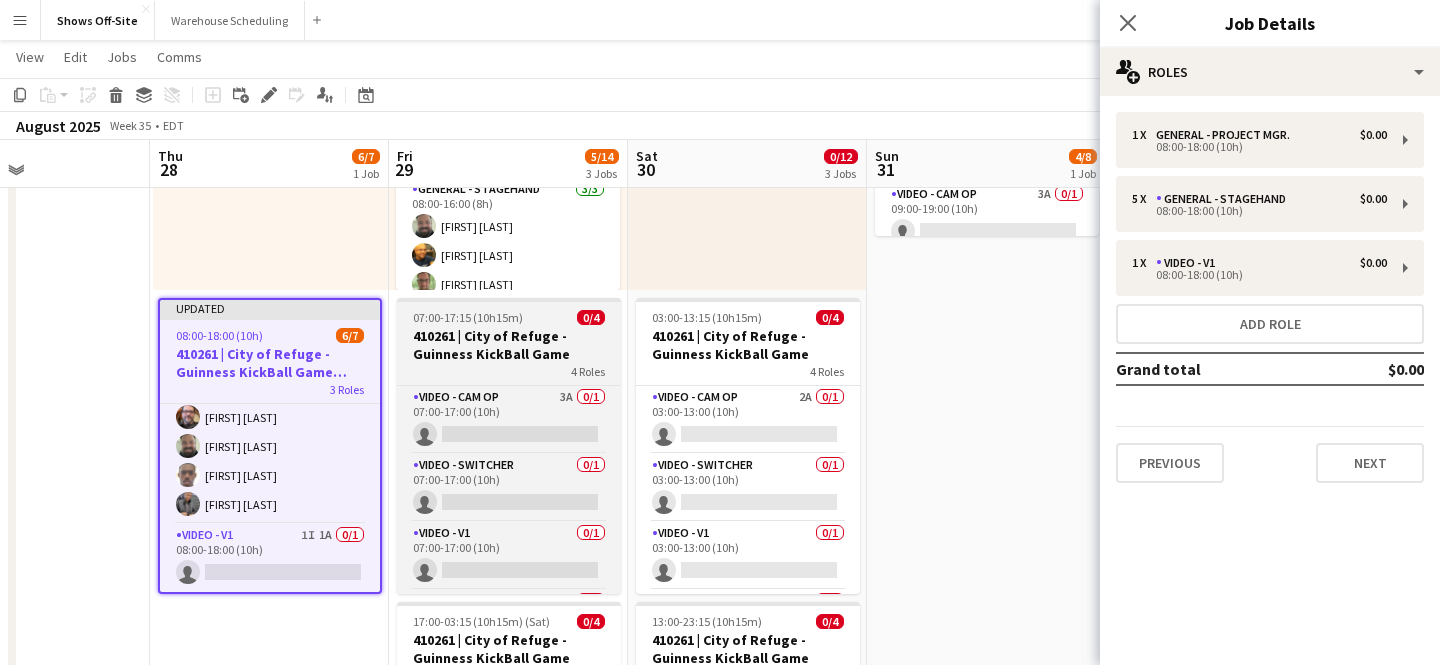 click on "410261 | City of Refuge - Guinness KickBall Game" at bounding box center (509, 345) 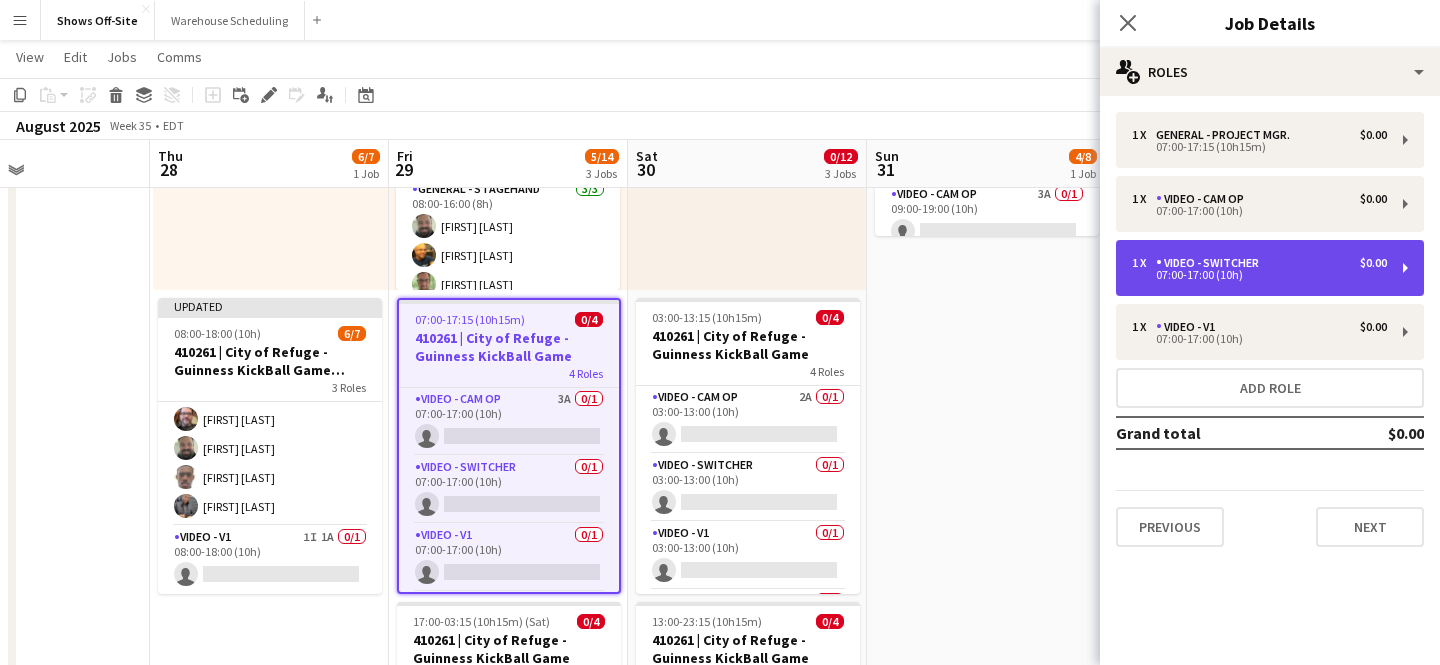 click on "07:00-17:00 (10h)" at bounding box center (1259, 275) 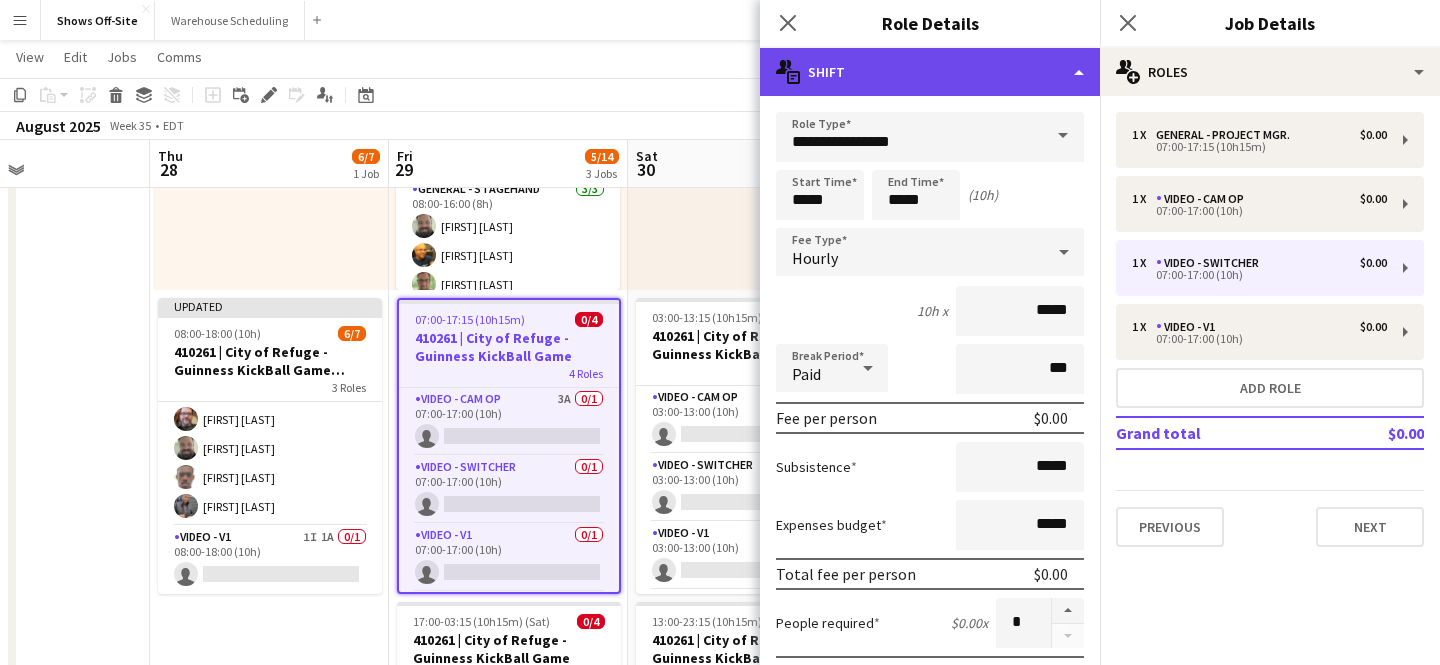 click on "multiple-actions-text
Shift" 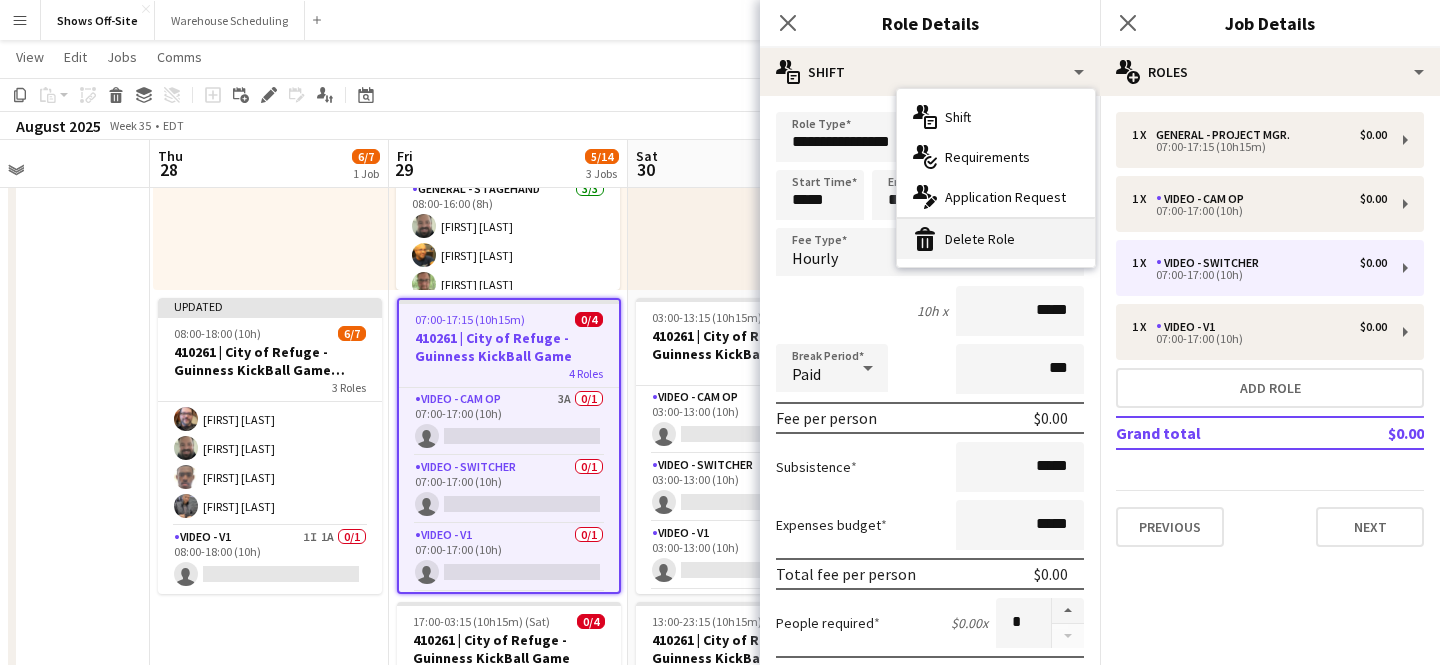 click on "bin-2
Delete Role" at bounding box center (996, 239) 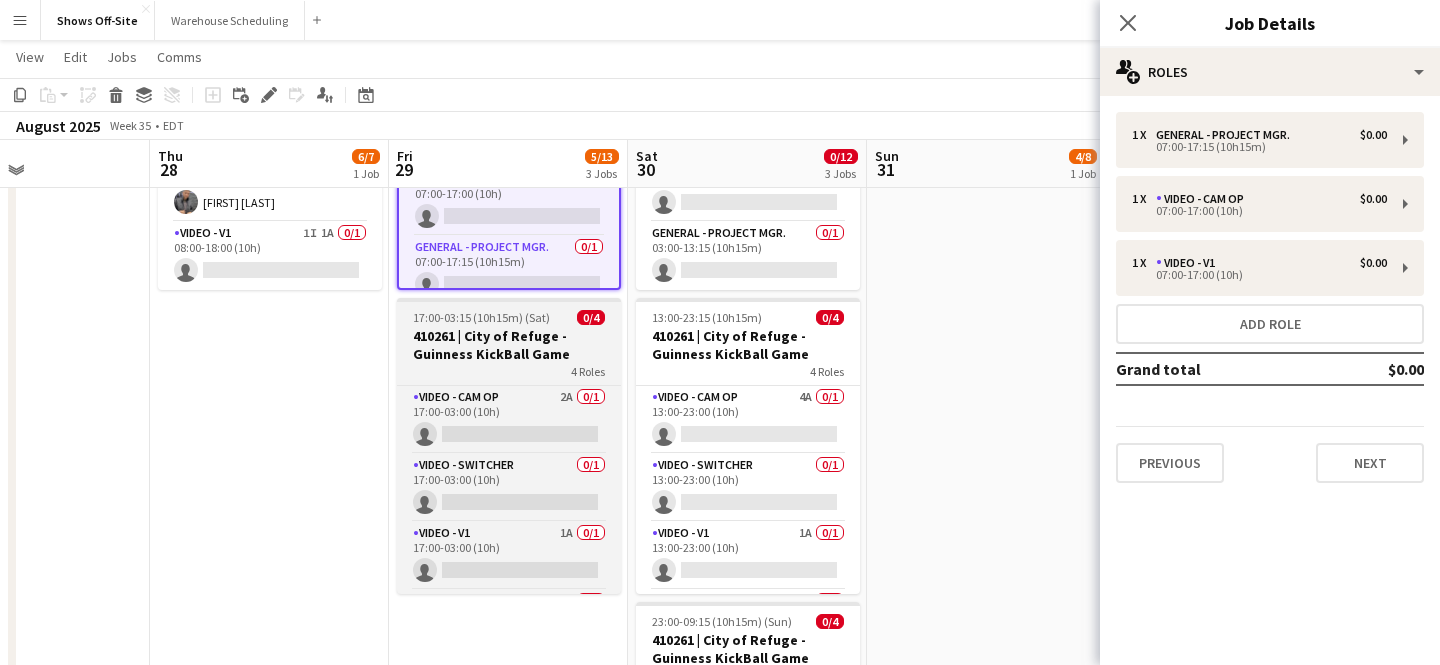 click on "410261 | City of Refuge - Guinness KickBall Game" at bounding box center (509, 345) 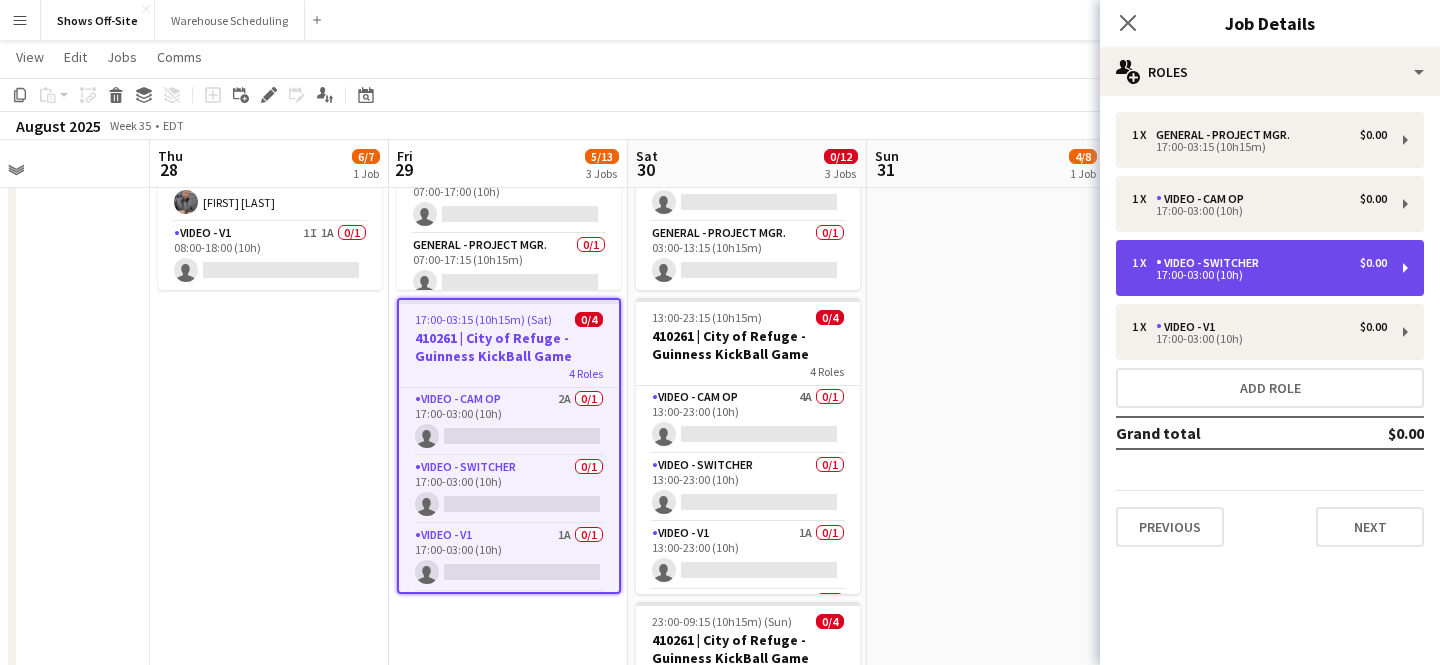 click on "Video - Switcher" at bounding box center [1211, 263] 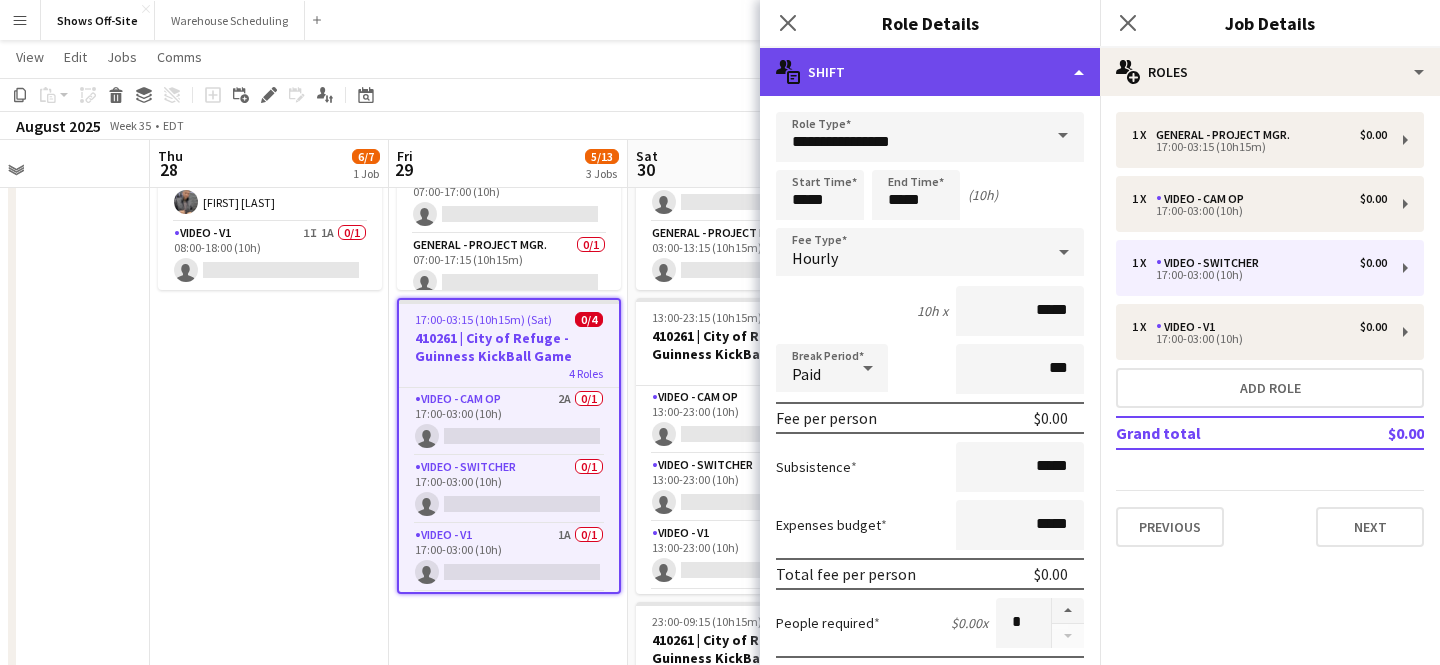click on "multiple-actions-text
Shift" 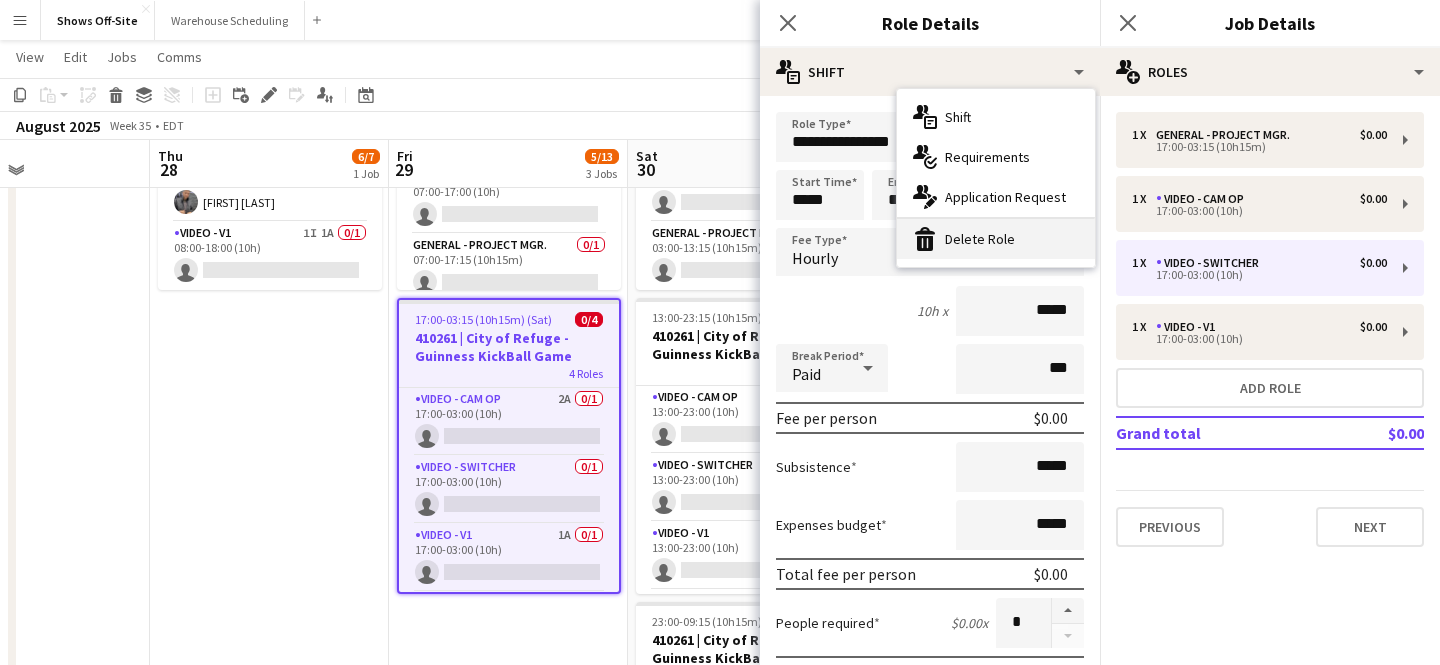 click on "bin-2
Delete Role" at bounding box center (996, 239) 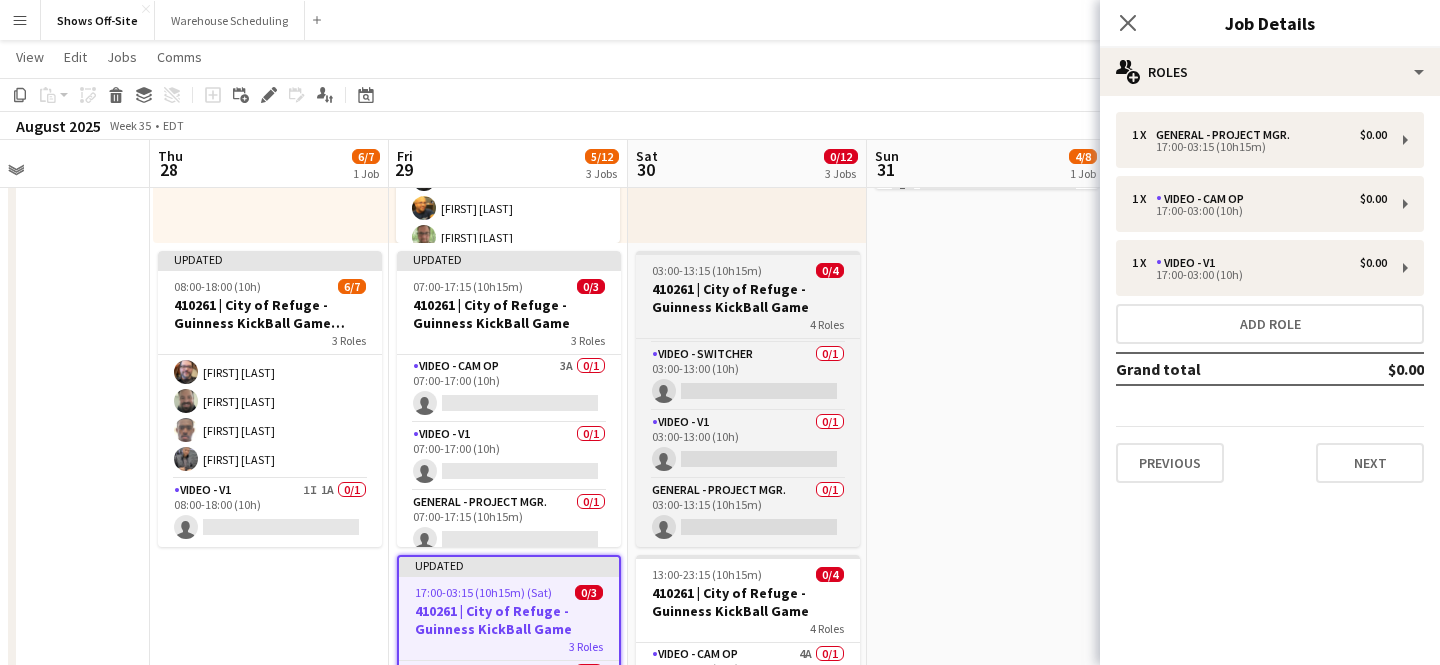 click on "410261 | City of Refuge - Guinness KickBall Game" at bounding box center [748, 298] 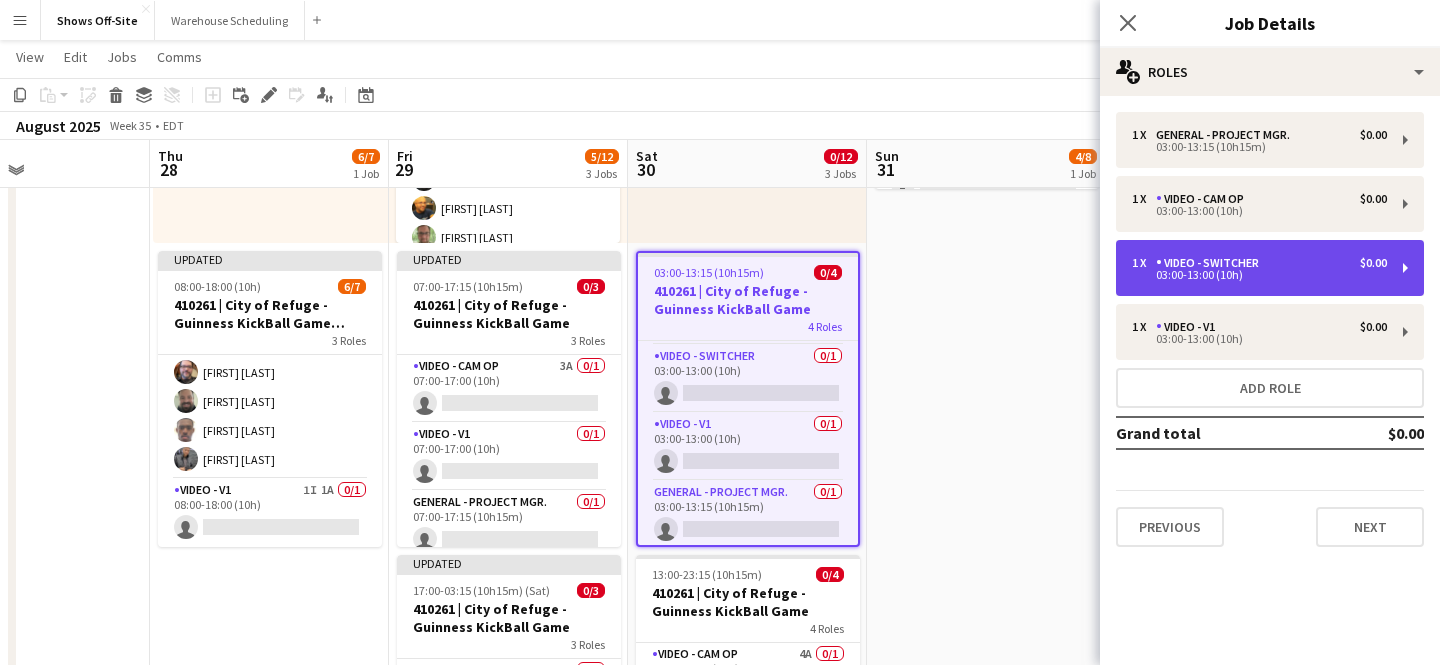 click on "1 x   Video - Switcher   $0.00   07:00-17:00 (10h)" at bounding box center [1270, 268] 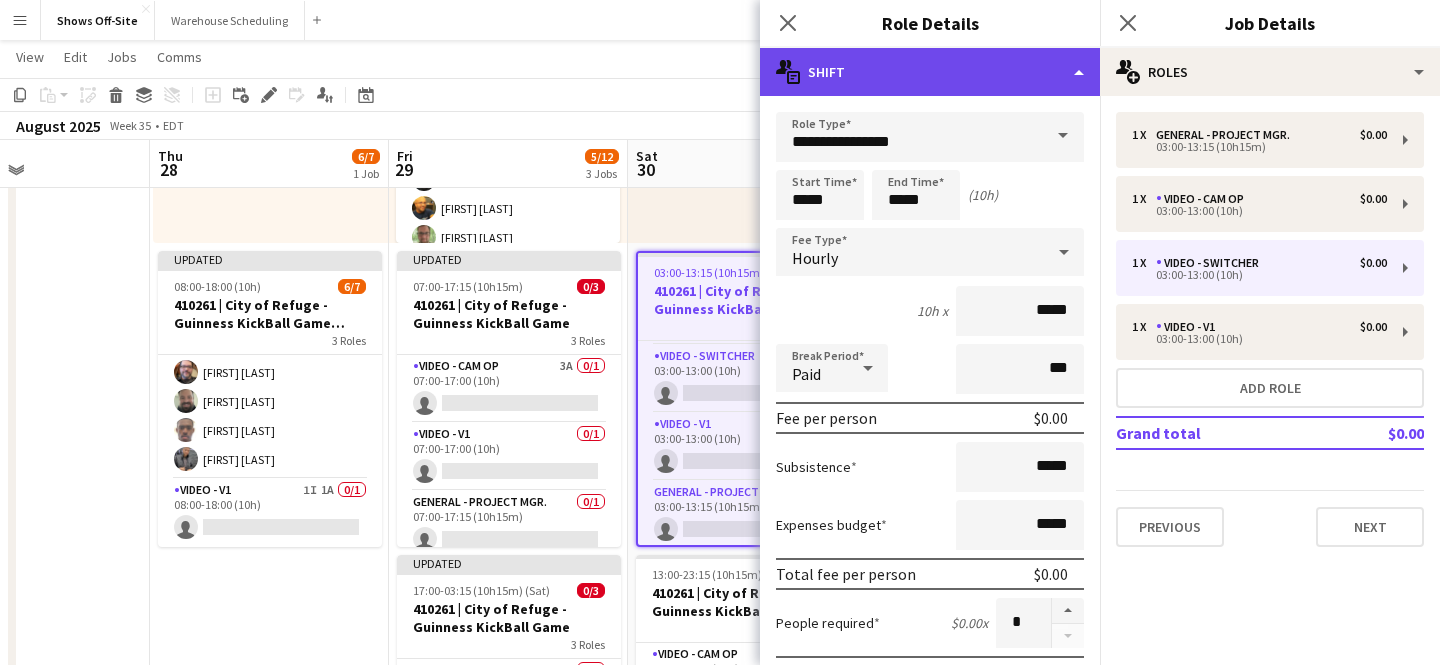 click on "multiple-actions-text
Shift" 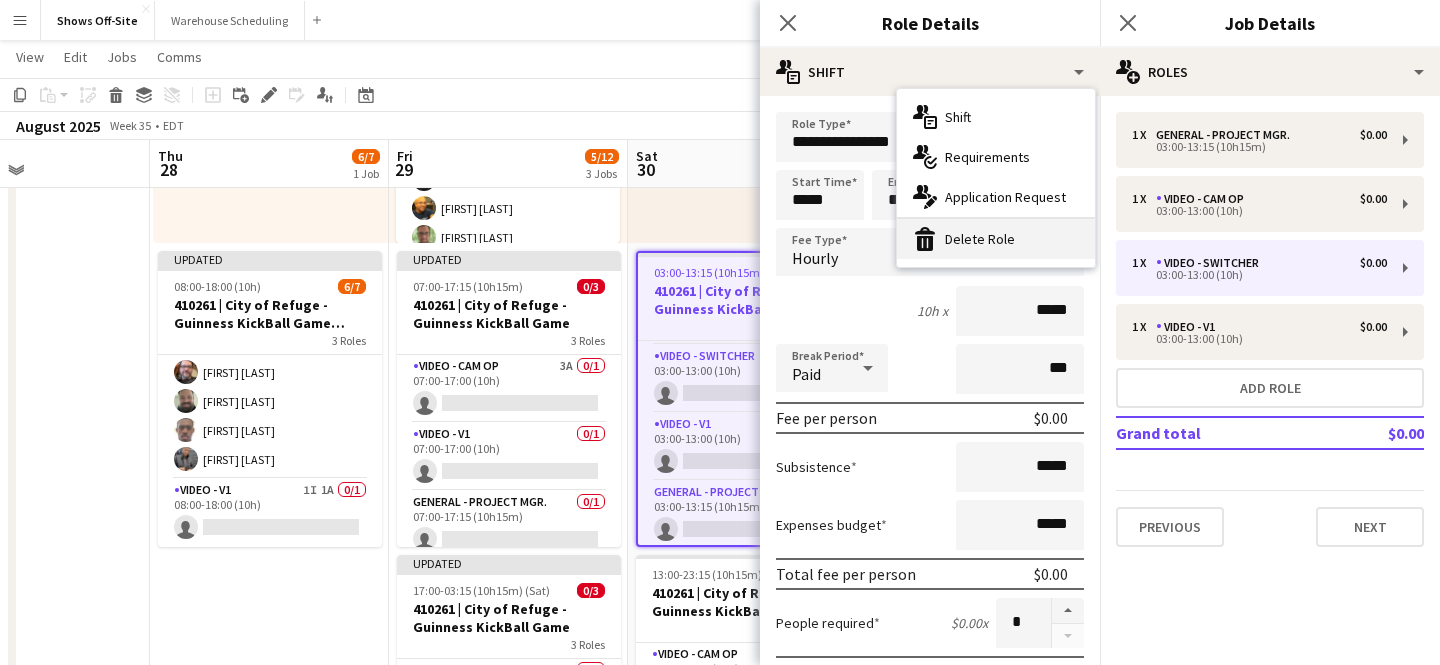 click on "bin-2
Delete Role" at bounding box center (996, 239) 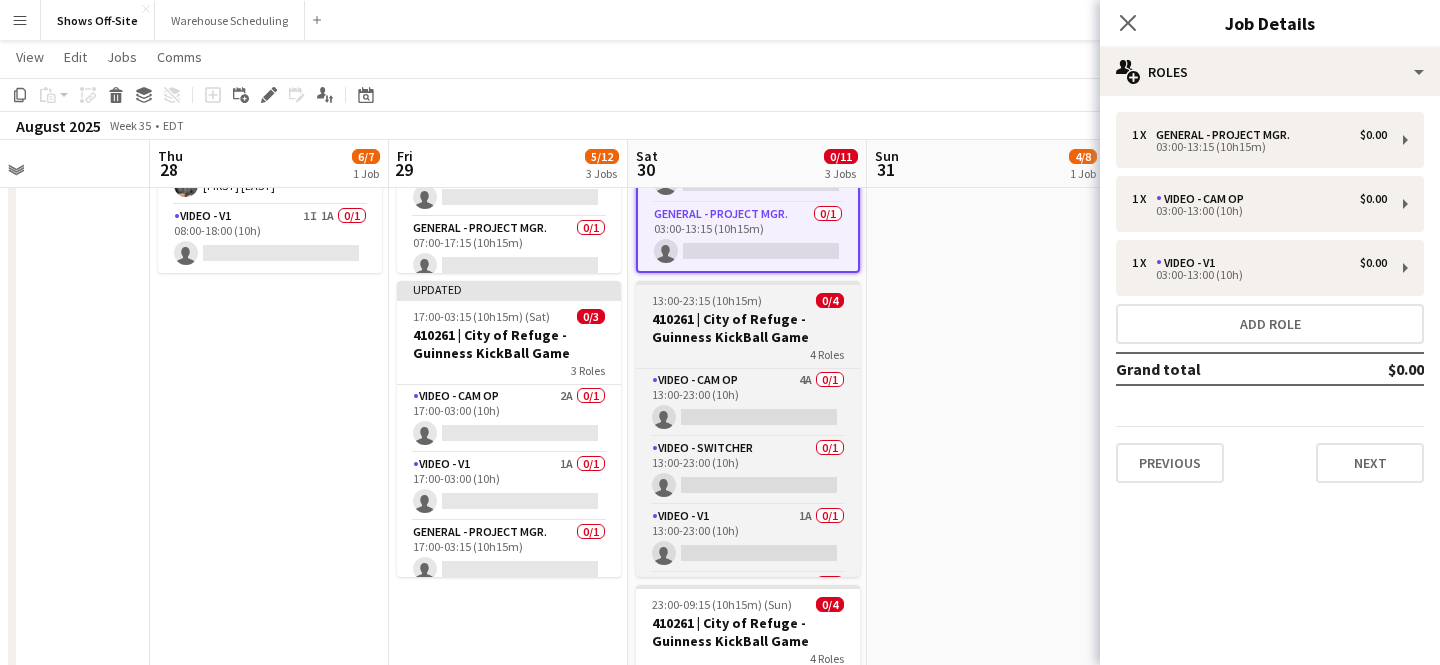 click on "13:00-23:15 (10h15m)" at bounding box center [707, 300] 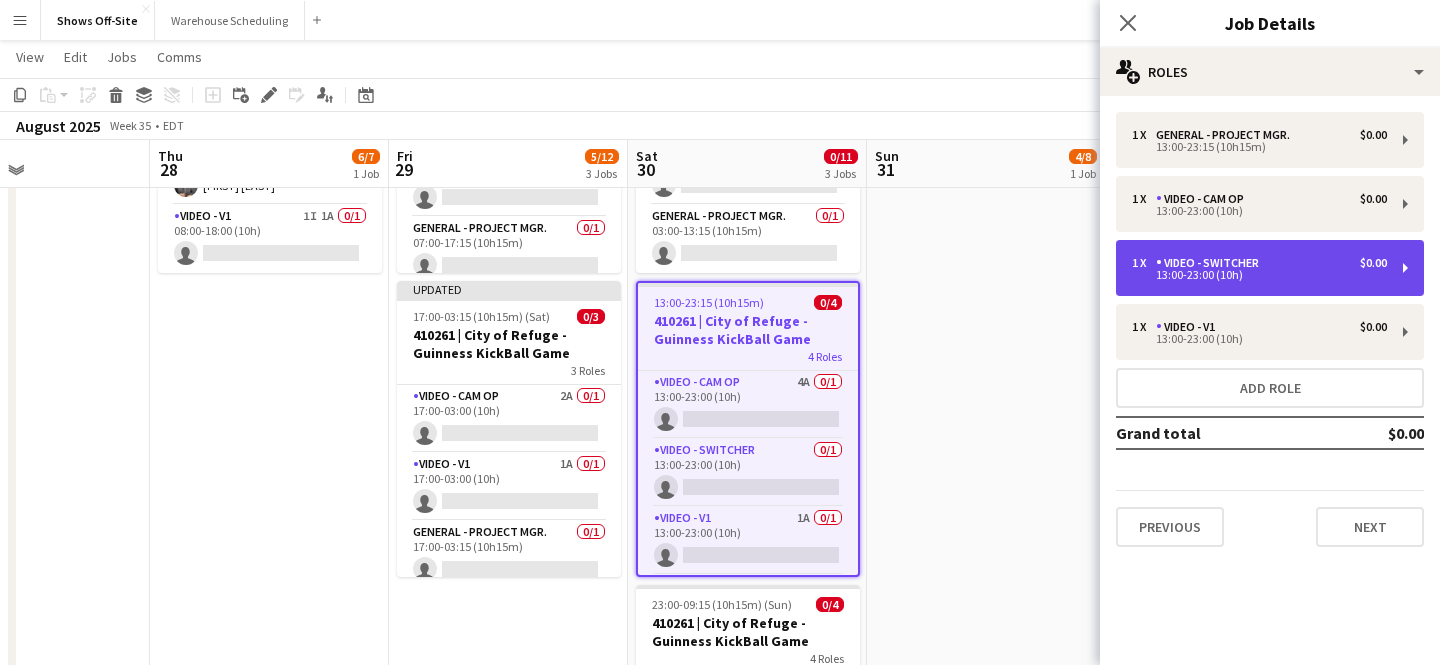 click on "1 x   Video - Switcher   $0.00   13:00-23:00 (10h)" at bounding box center [1270, 268] 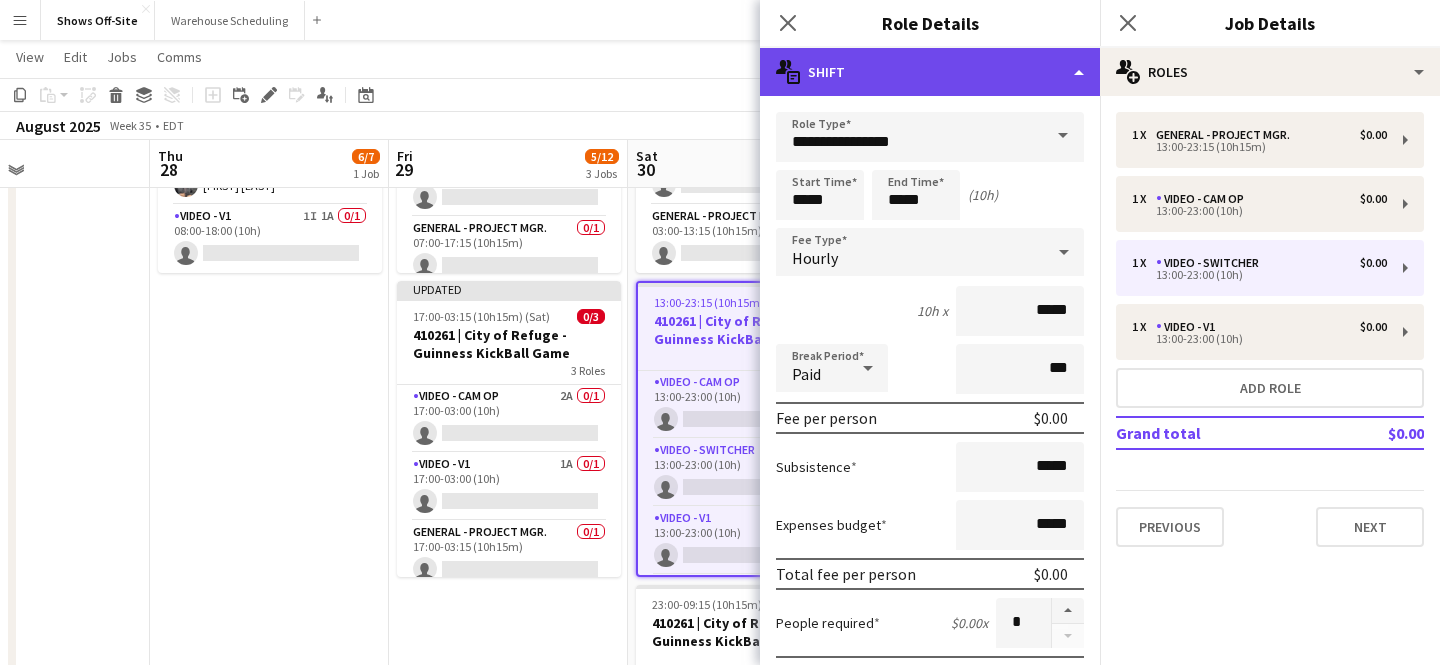 click on "multiple-actions-text
Shift" 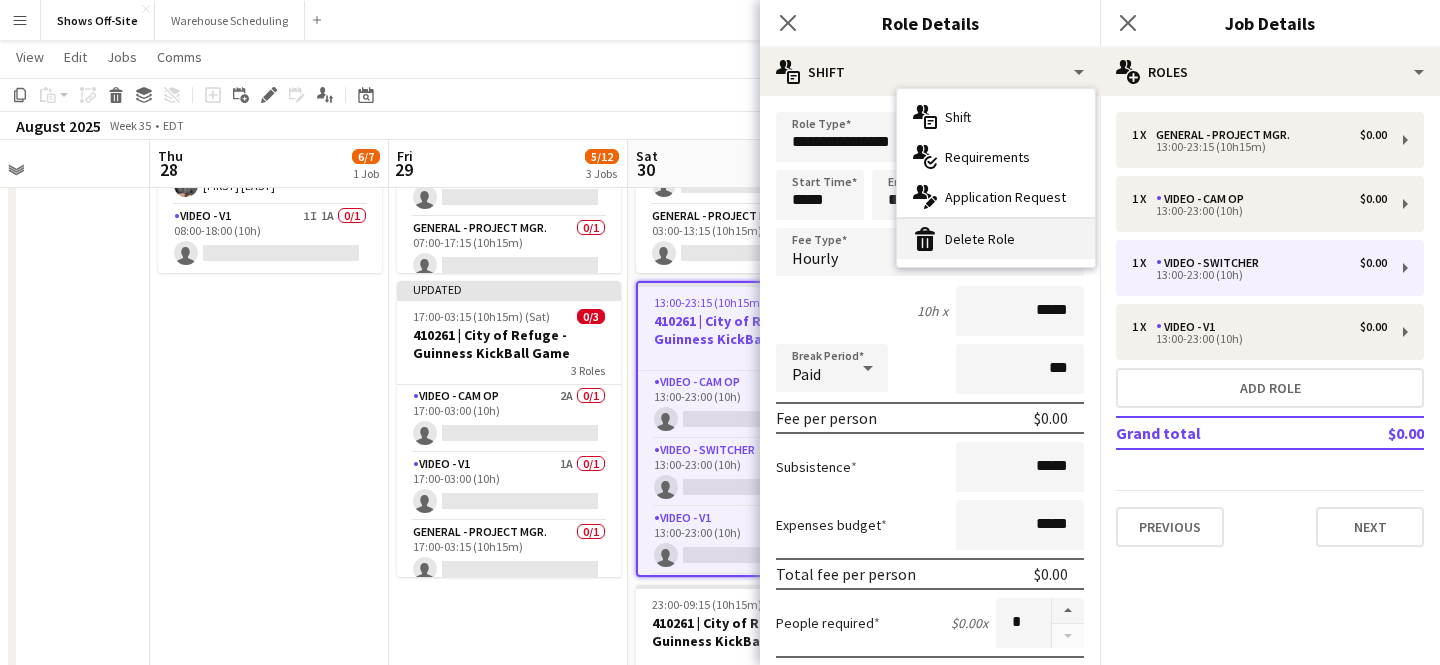 click on "bin-2
Delete Role" at bounding box center (996, 239) 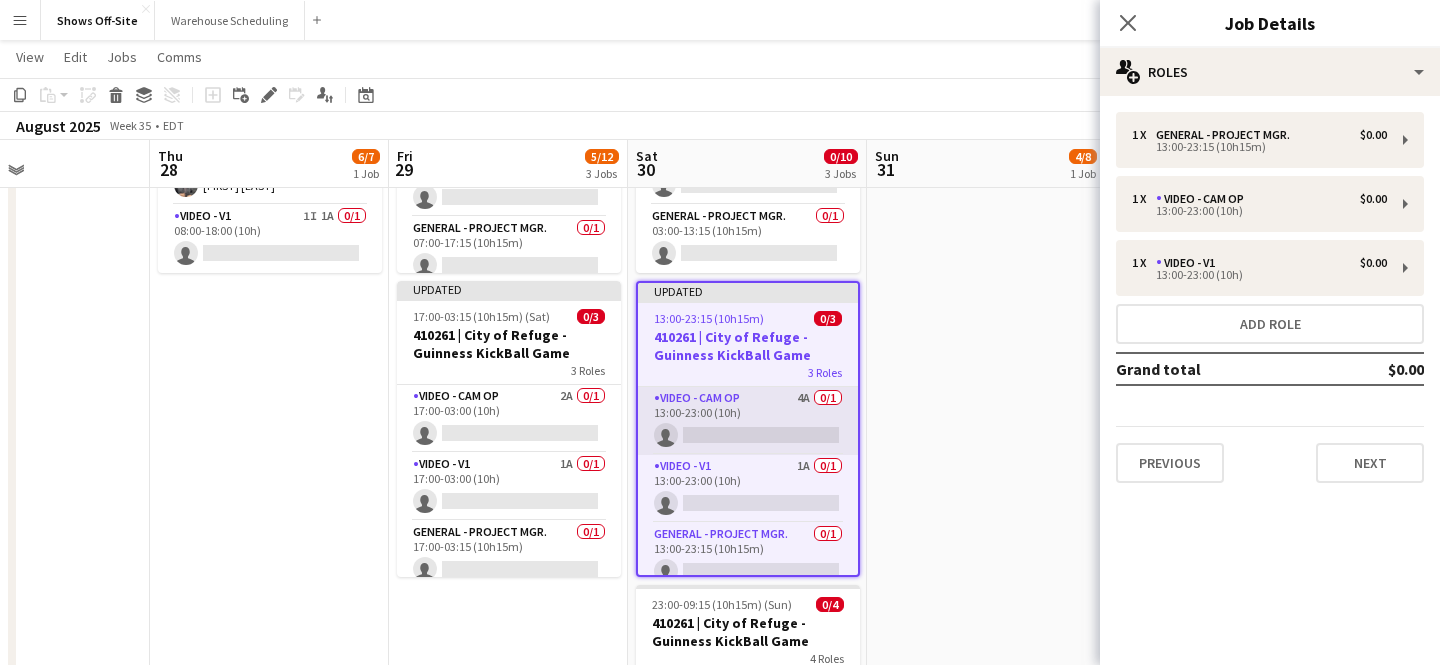 scroll, scrollTop: 16, scrollLeft: 0, axis: vertical 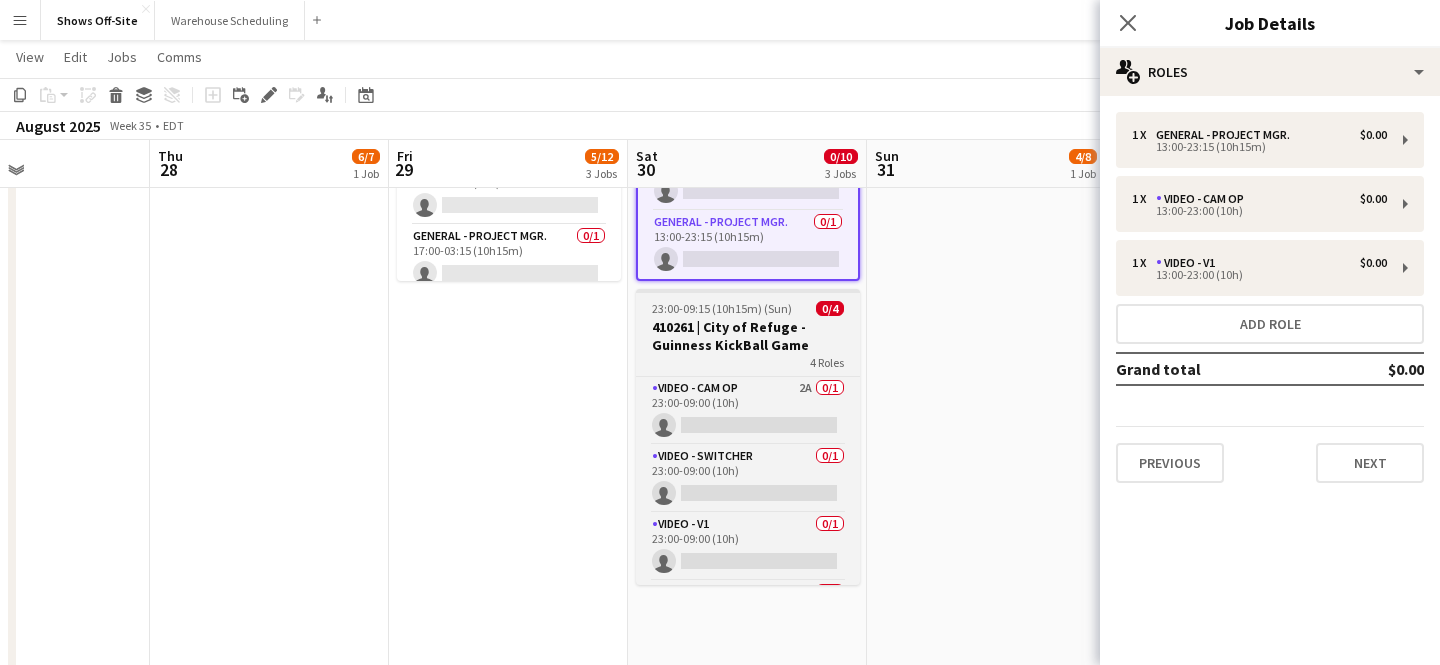 click on "410261 | City of Refuge - Guinness KickBall Game" at bounding box center [748, 336] 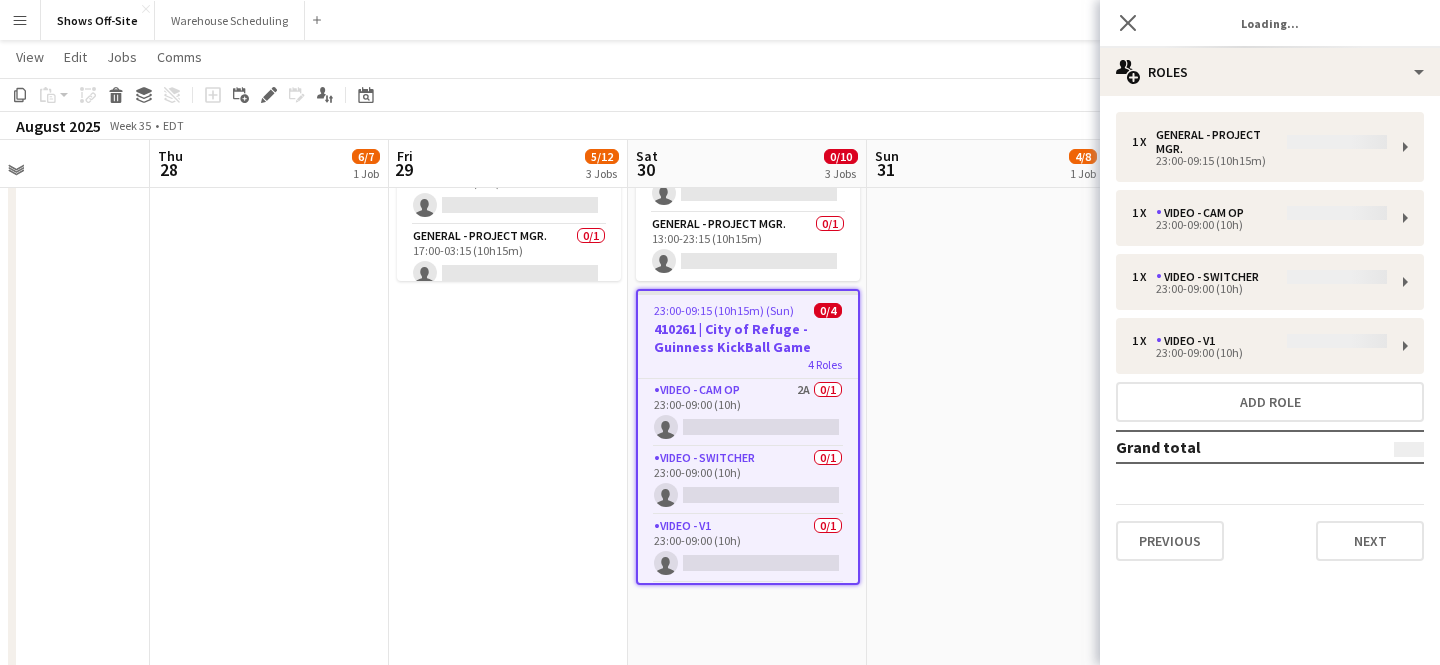 scroll, scrollTop: 12, scrollLeft: 0, axis: vertical 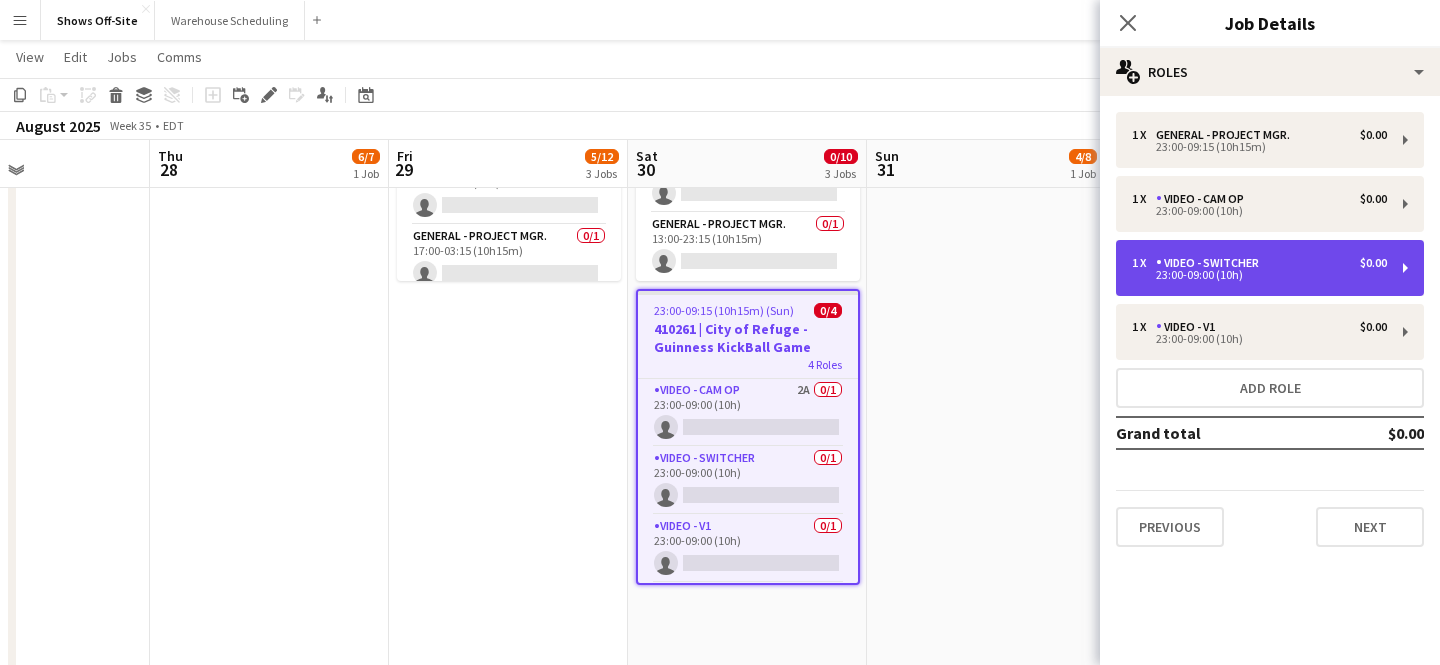 click on "1 x   Video - Switcher   $0.00" at bounding box center (1259, 263) 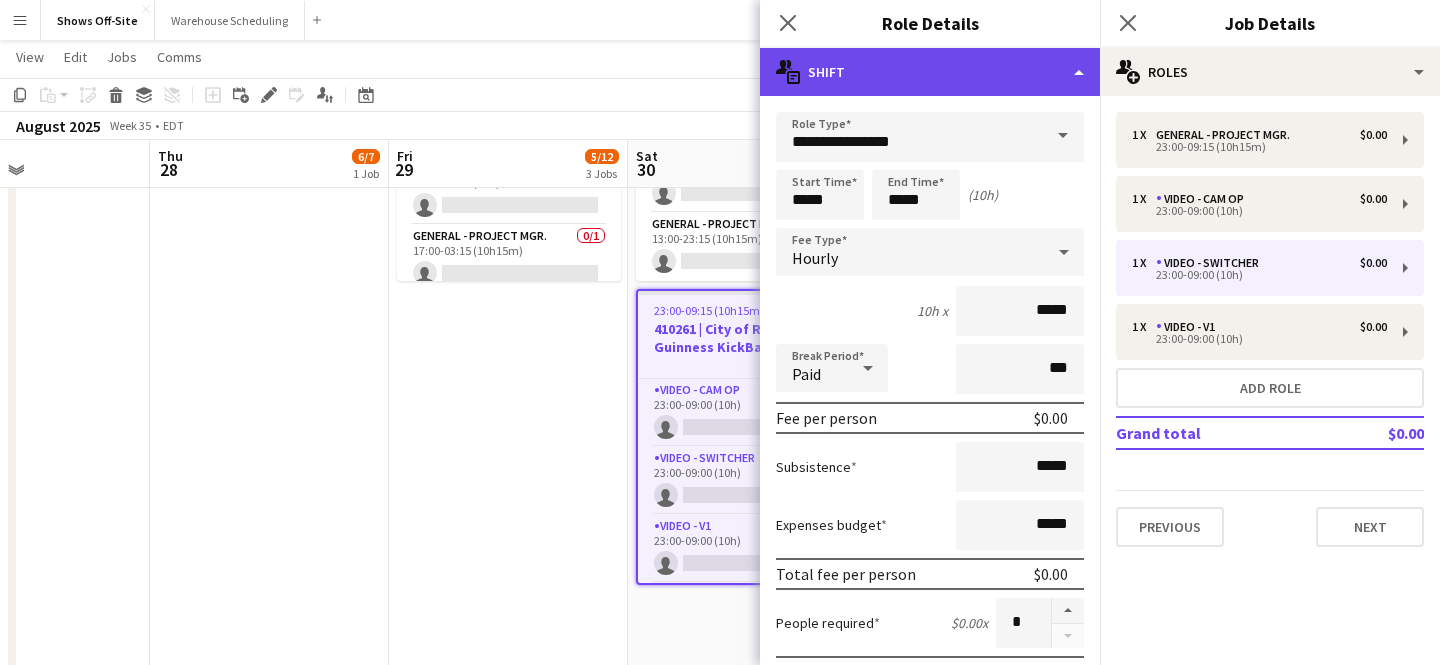 click on "multiple-actions-text
Shift" 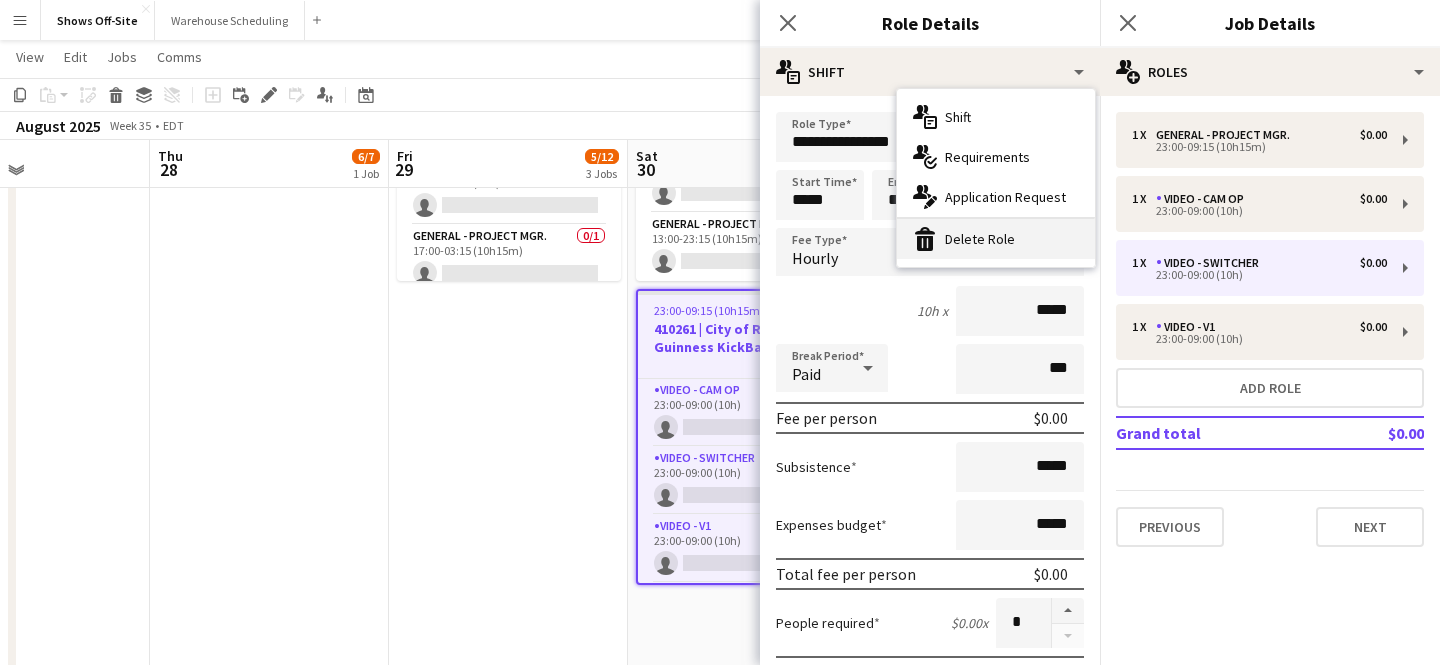 click on "bin-2
Delete Role" at bounding box center [996, 239] 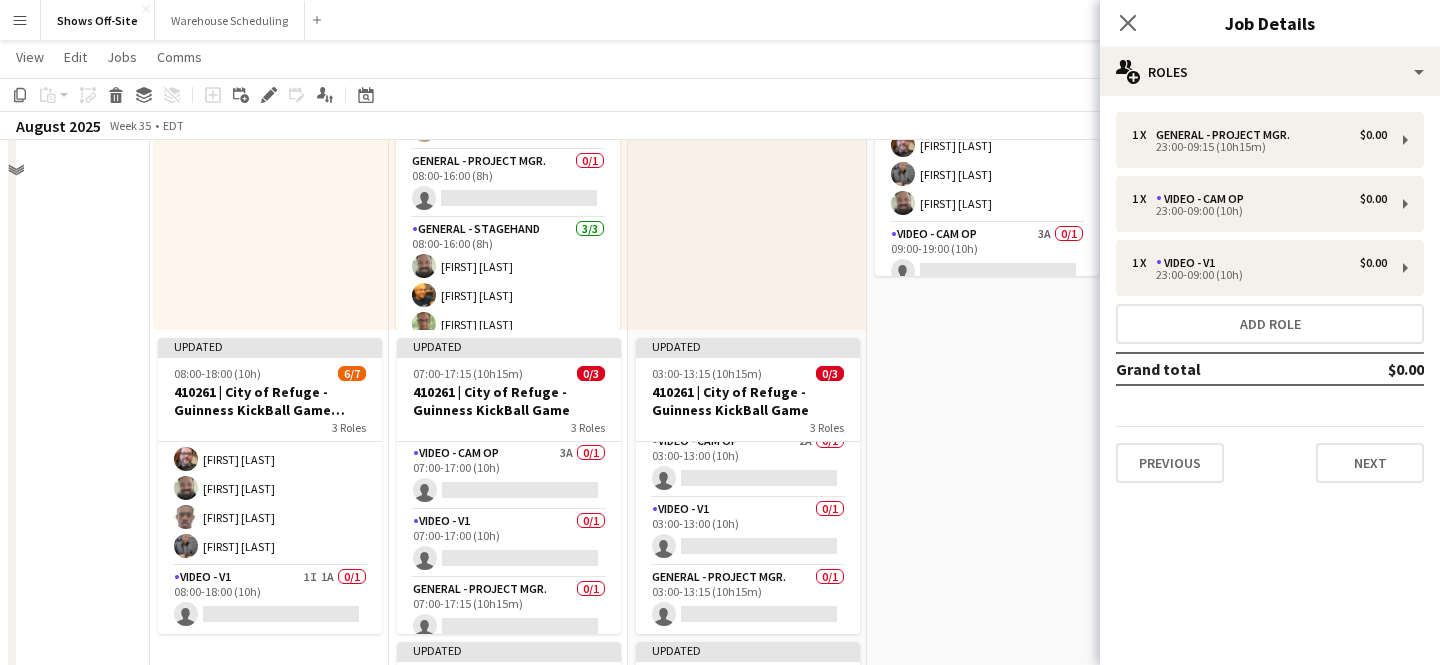 scroll, scrollTop: 0, scrollLeft: 0, axis: both 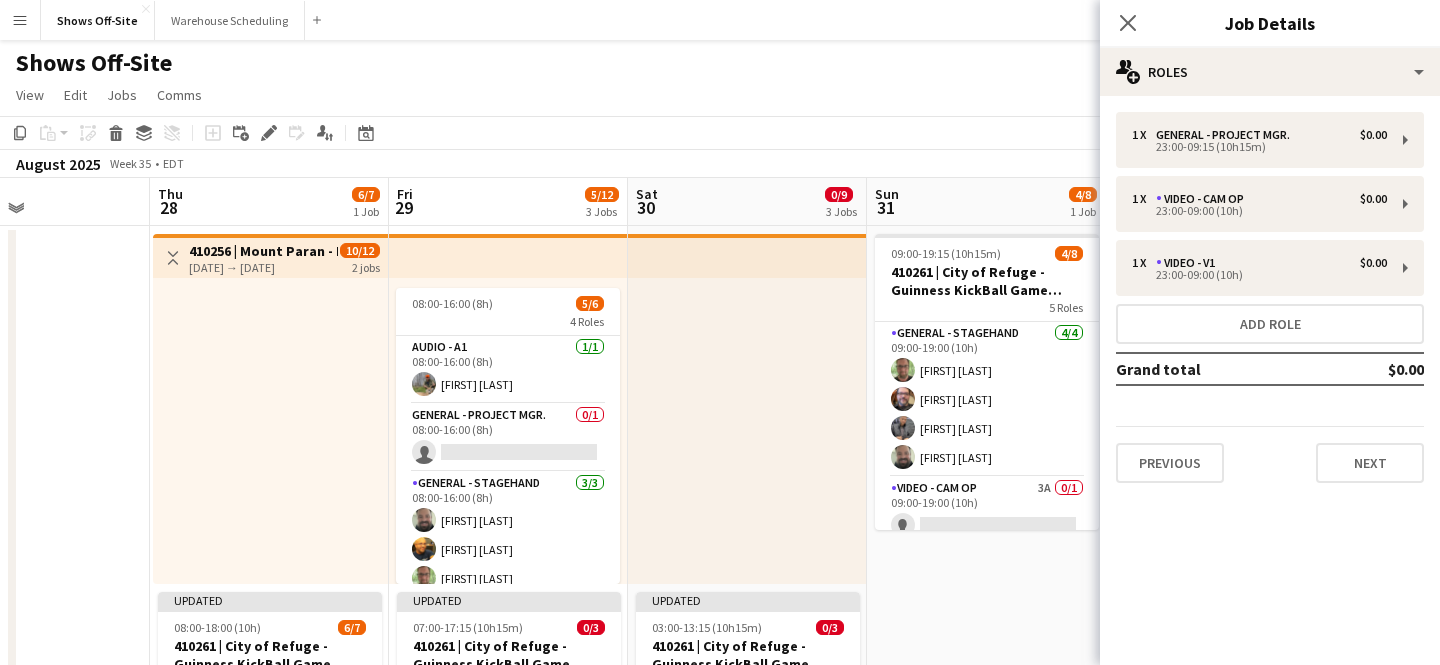 click on "09:00-19:15 (10h15m)    4/8   410261 | [CITY] of Refuge - Guinness KickBall Game Load Out   5 Roles   General - Stagehand   4/4   09:00-19:00 (10h)
[FIRST] [LAST] [FIRST] [LAST] [FIRST] [LAST] [FIRST] [LAST]  Video - Cam Op   3A   0/1   09:00-19:00 (10h)
single-neutral-actions
Video - Switcher   0/1   09:00-19:00 (10h)
single-neutral-actions
Video - V1   1A   0/1   09:00-19:00 (10h)
single-neutral-actions
General - Project Mgr.   0/1   09:00-19:15 (10h15m)
single-neutral-actions" at bounding box center (986, 1301) 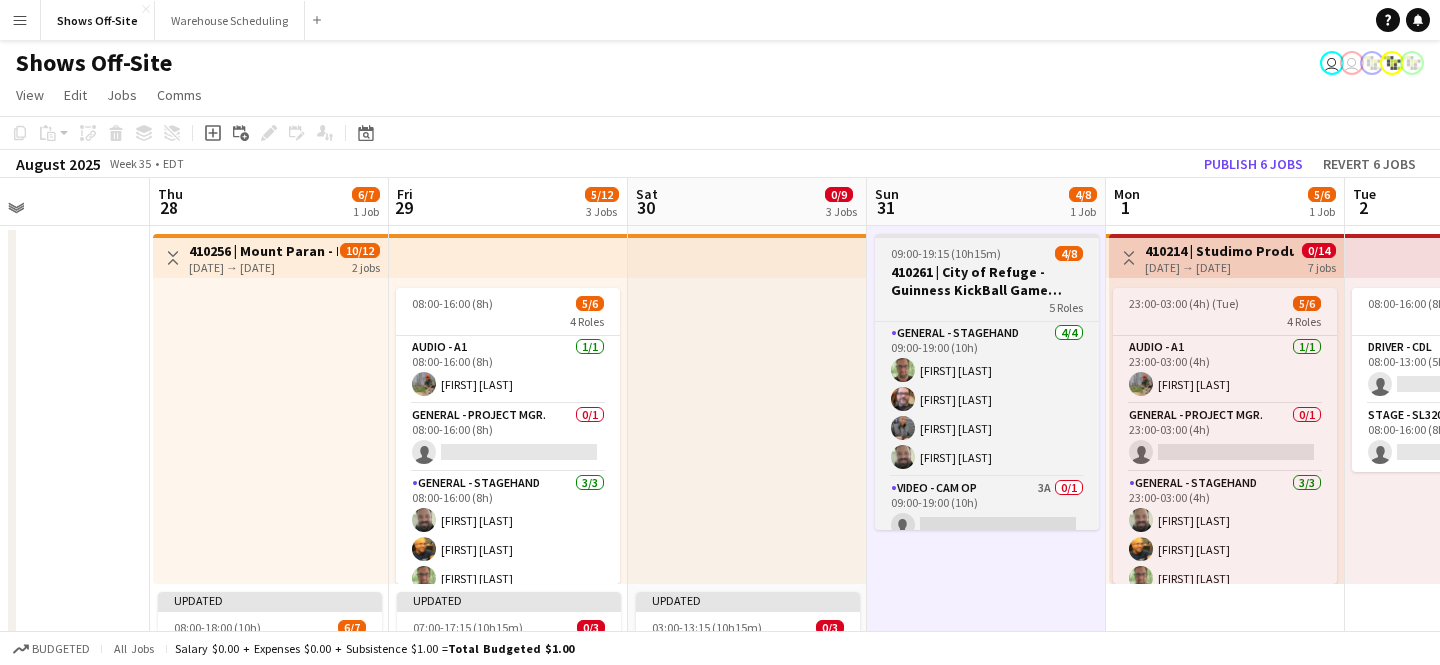click on "09:00-19:15 (10h15m)    4/8" at bounding box center (987, 253) 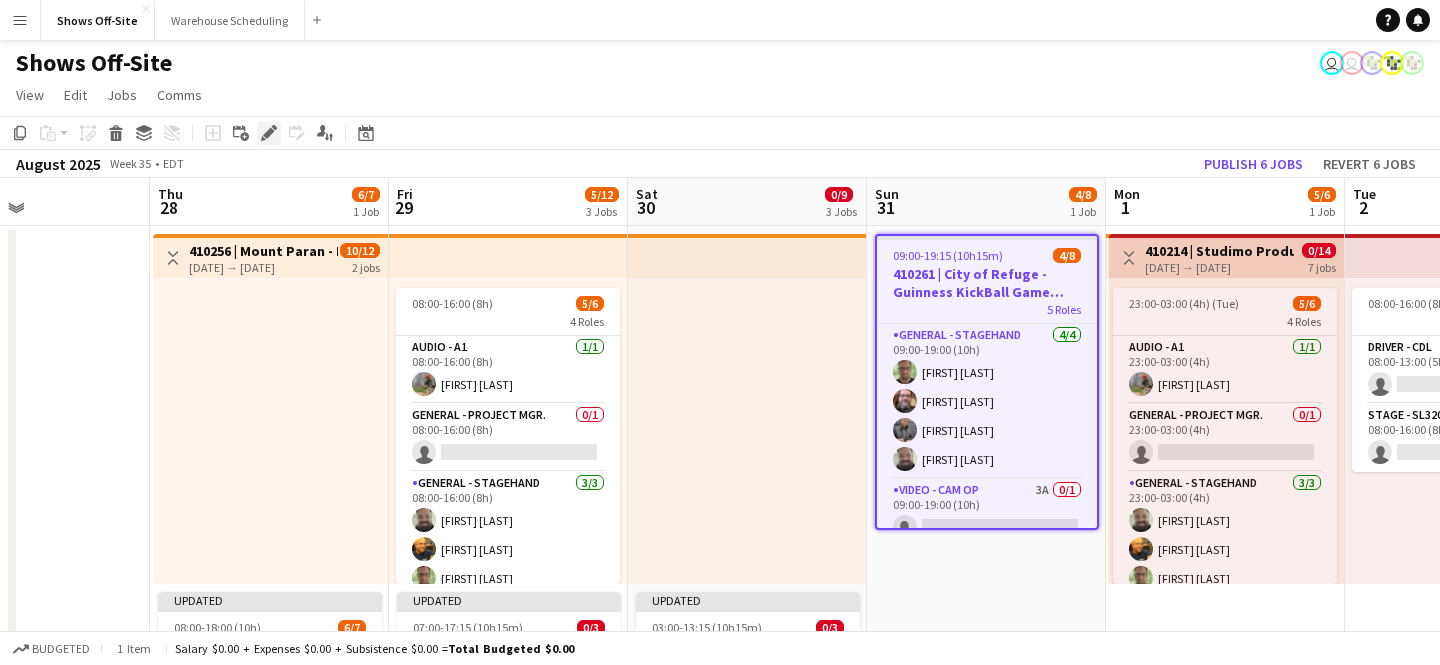 click on "Edit" 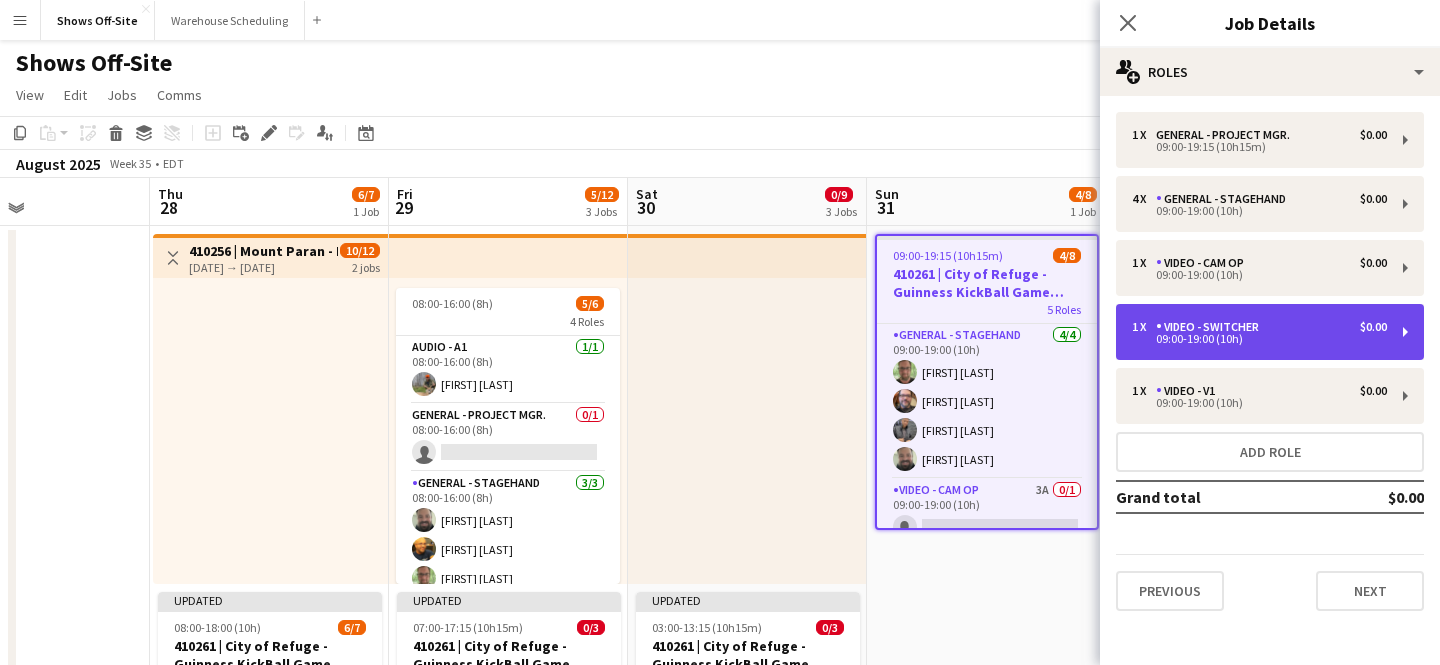 click on "09:00-19:00 (10h)" at bounding box center [1259, 339] 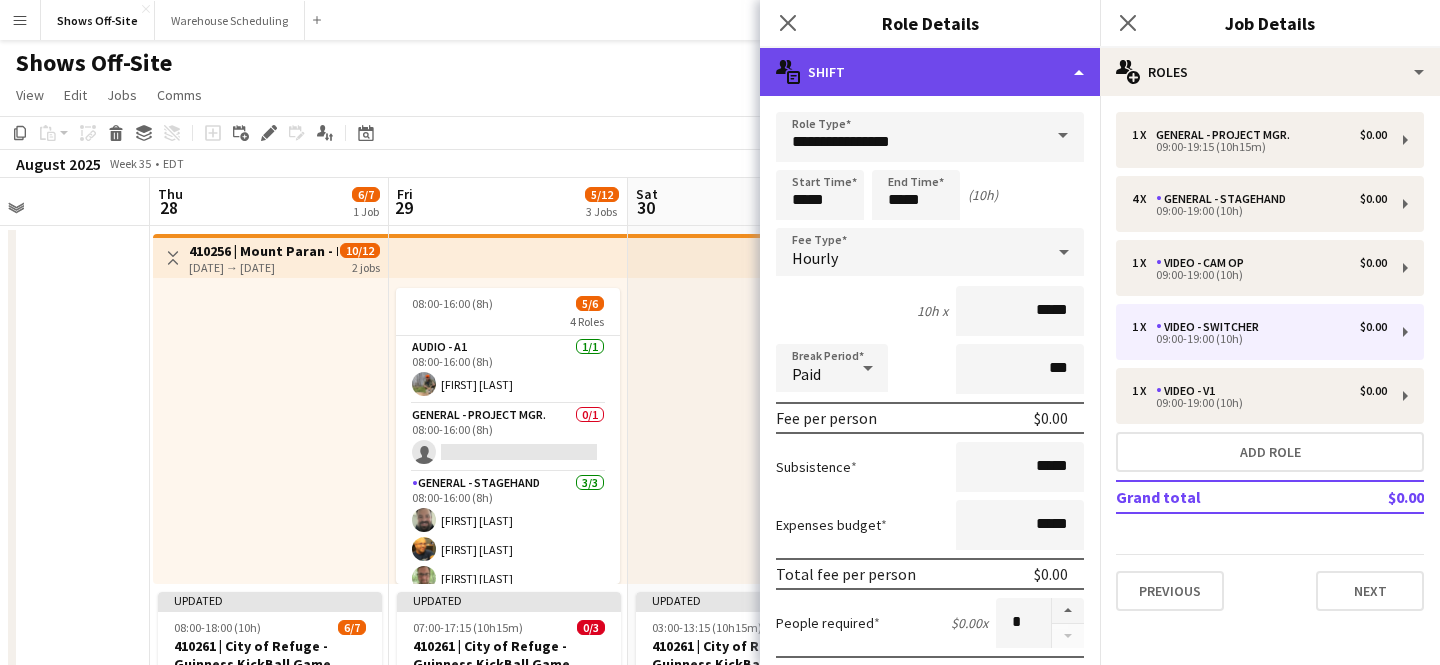 click on "multiple-actions-text
Shift" 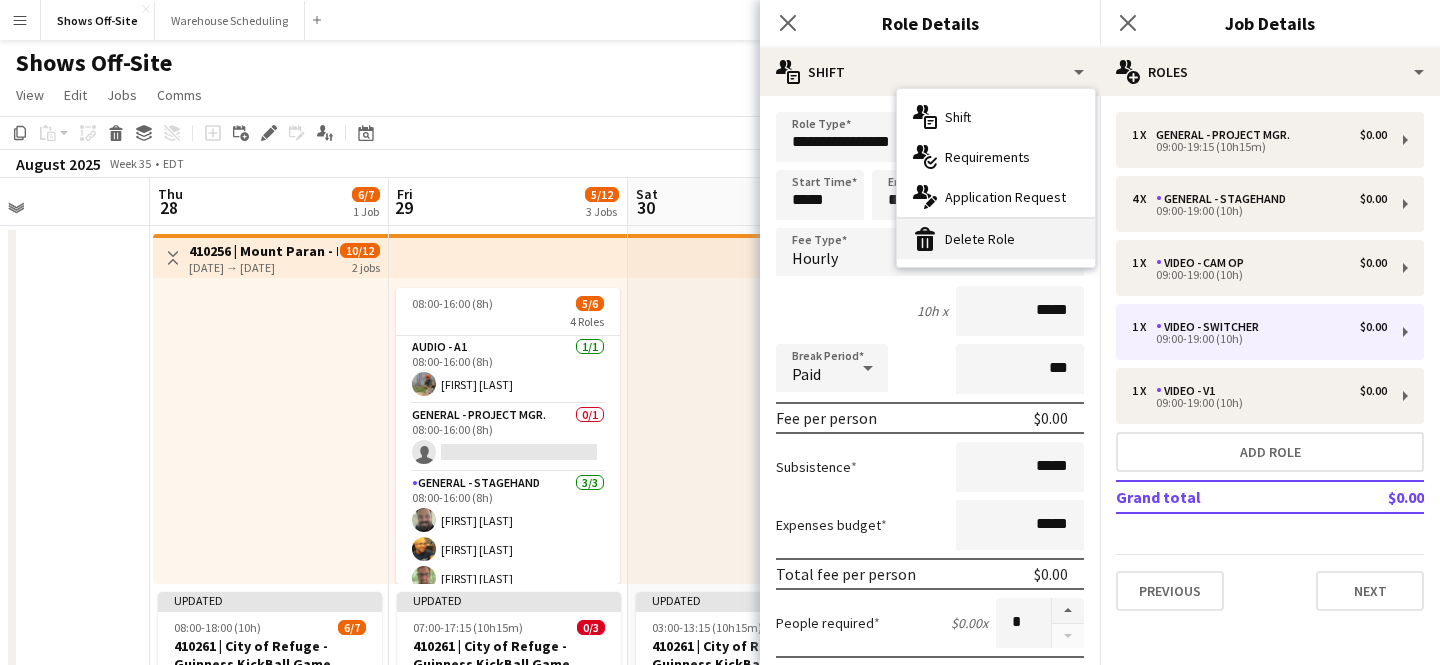 click on "bin-2
Delete Role" at bounding box center (996, 239) 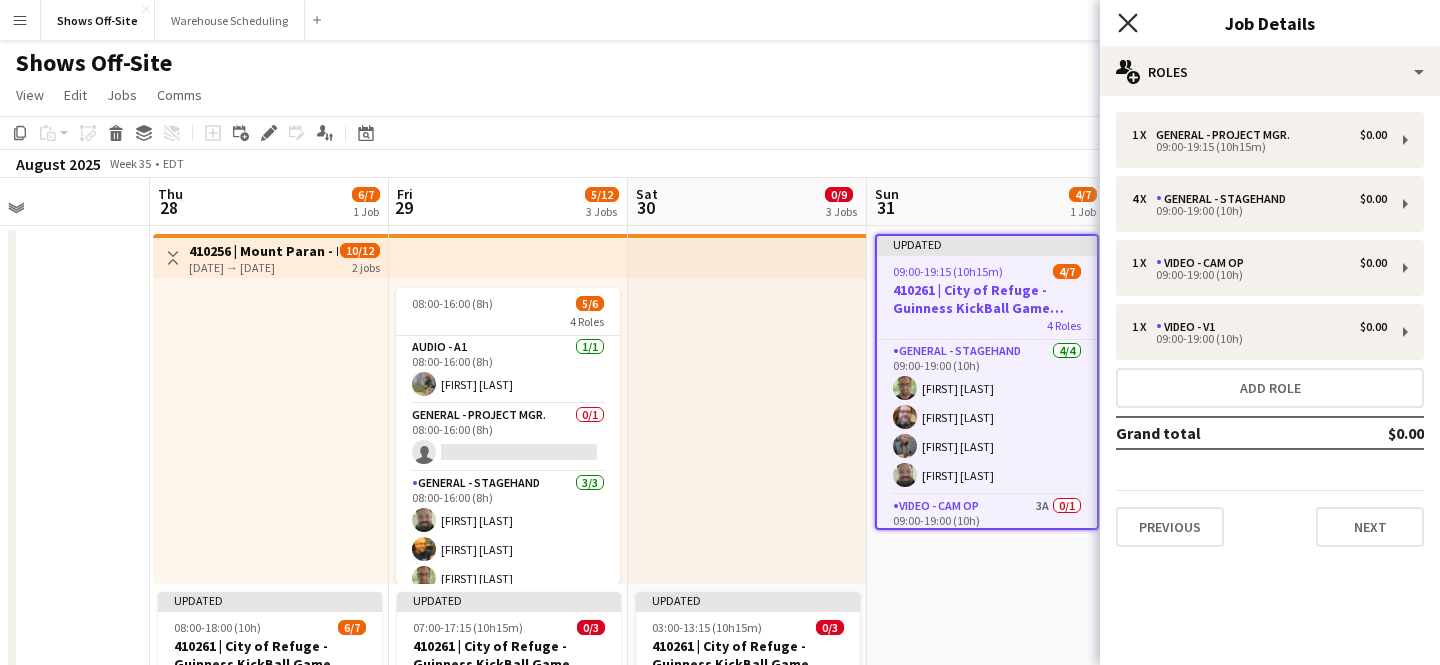 click on "Close pop-in" 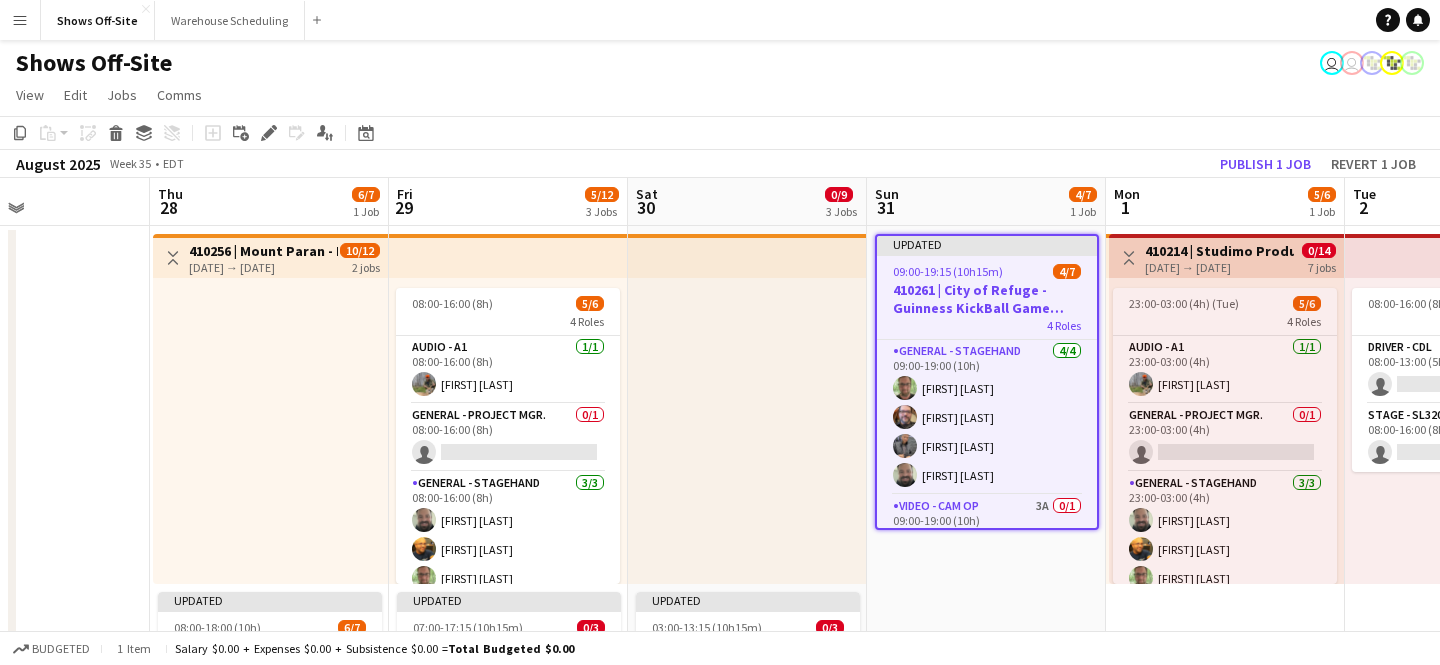 click on "View  Day view expanded Day view collapsed Month view Date picker Jump to today Expand Linked Jobs Collapse Linked Jobs  Edit  Copy
Command
C  Paste  Without Crew
Command
V With Crew
Command
Shift
V Paste as linked job  Group  Group Ungroup  Jobs  New Job Edit Job Delete Job New Linked Job Edit Linked Jobs Job fulfilment Promote Role Copy Role URL  Comms  Notify confirmed crew Create chat" 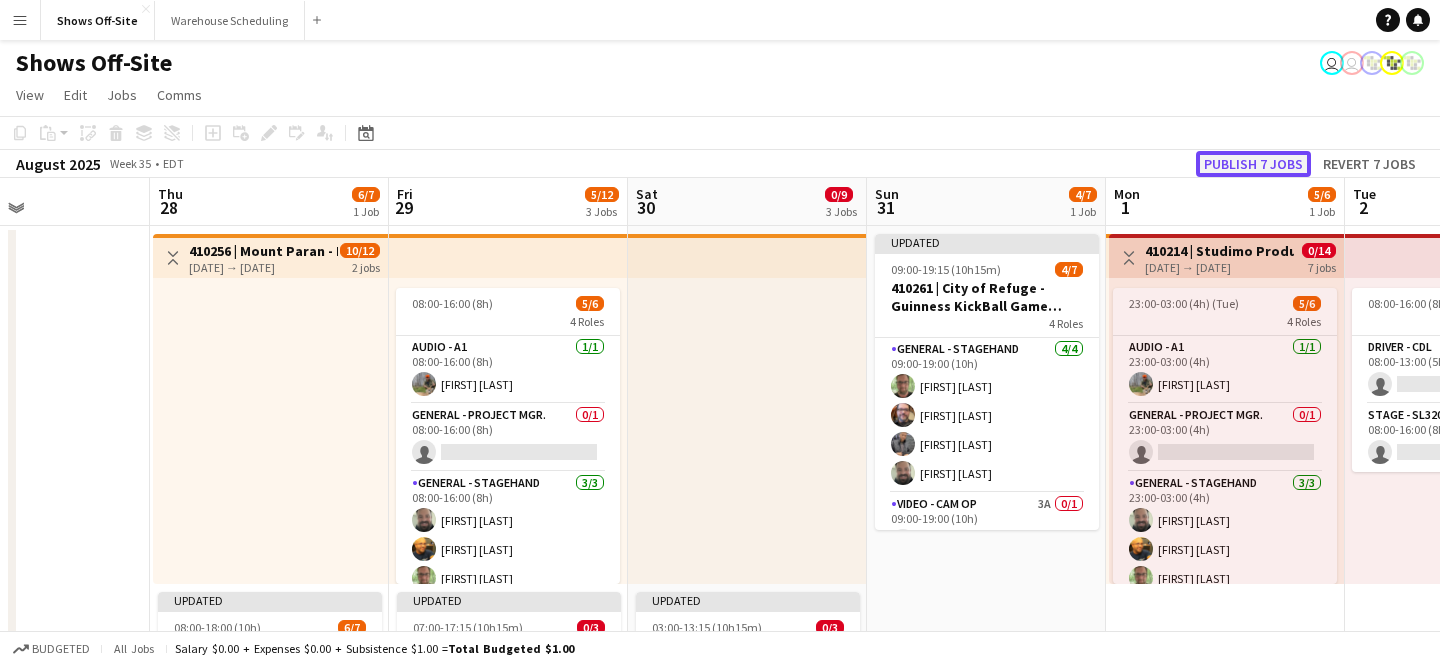 click on "Publish 7 jobs" 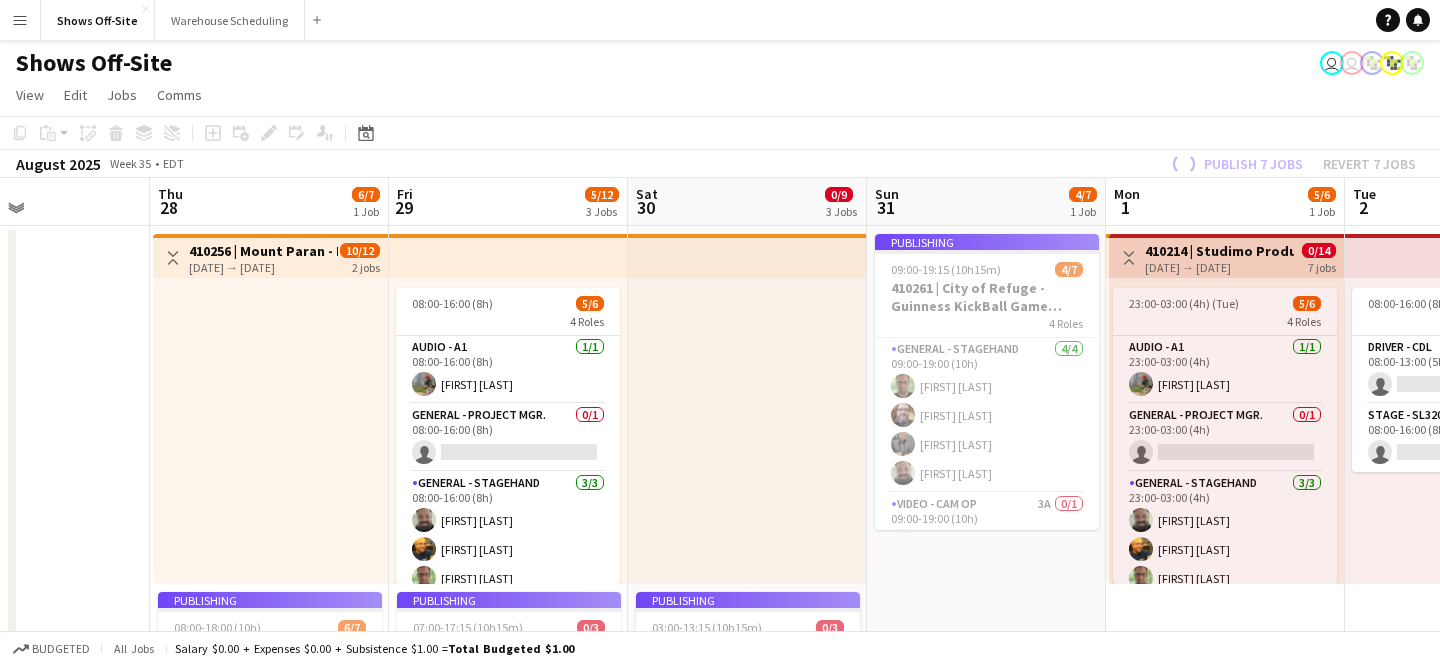 scroll, scrollTop: 134, scrollLeft: 0, axis: vertical 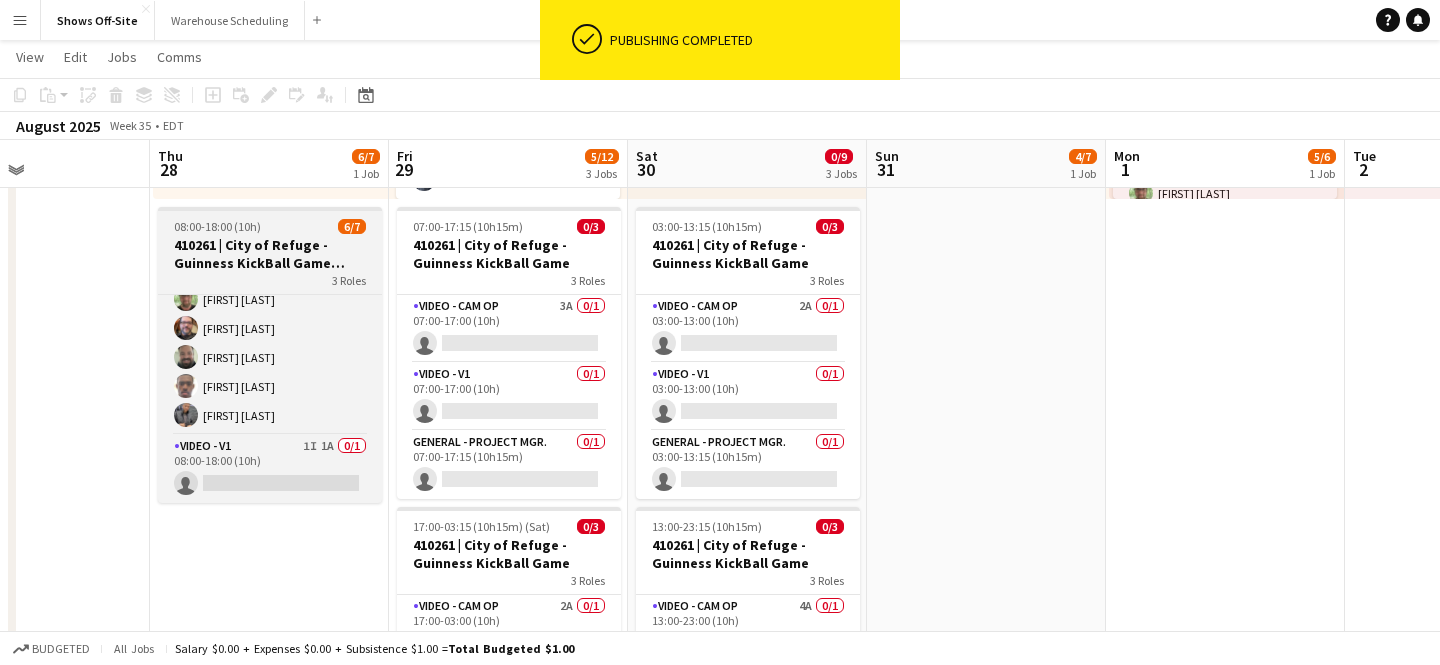 click on "410261 | City of Refuge - Guinness KickBall Game Load In" at bounding box center [270, 254] 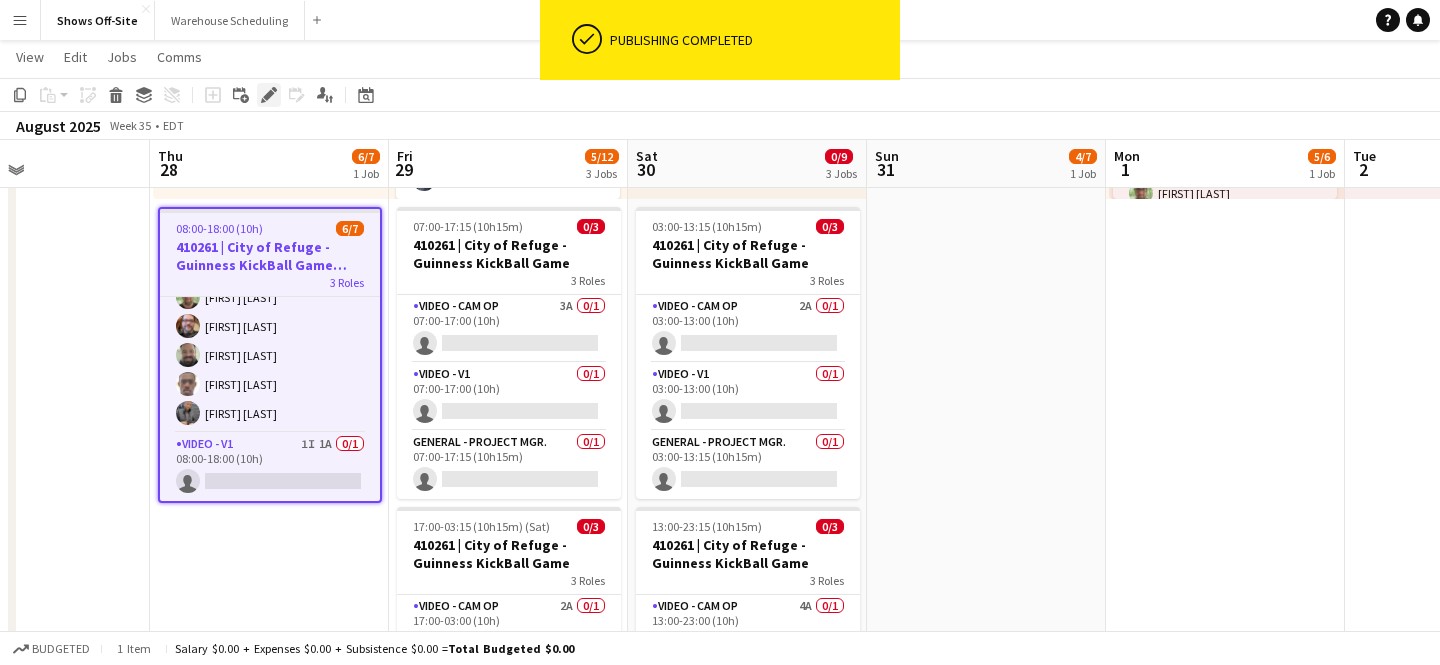 click on "Edit" at bounding box center (269, 95) 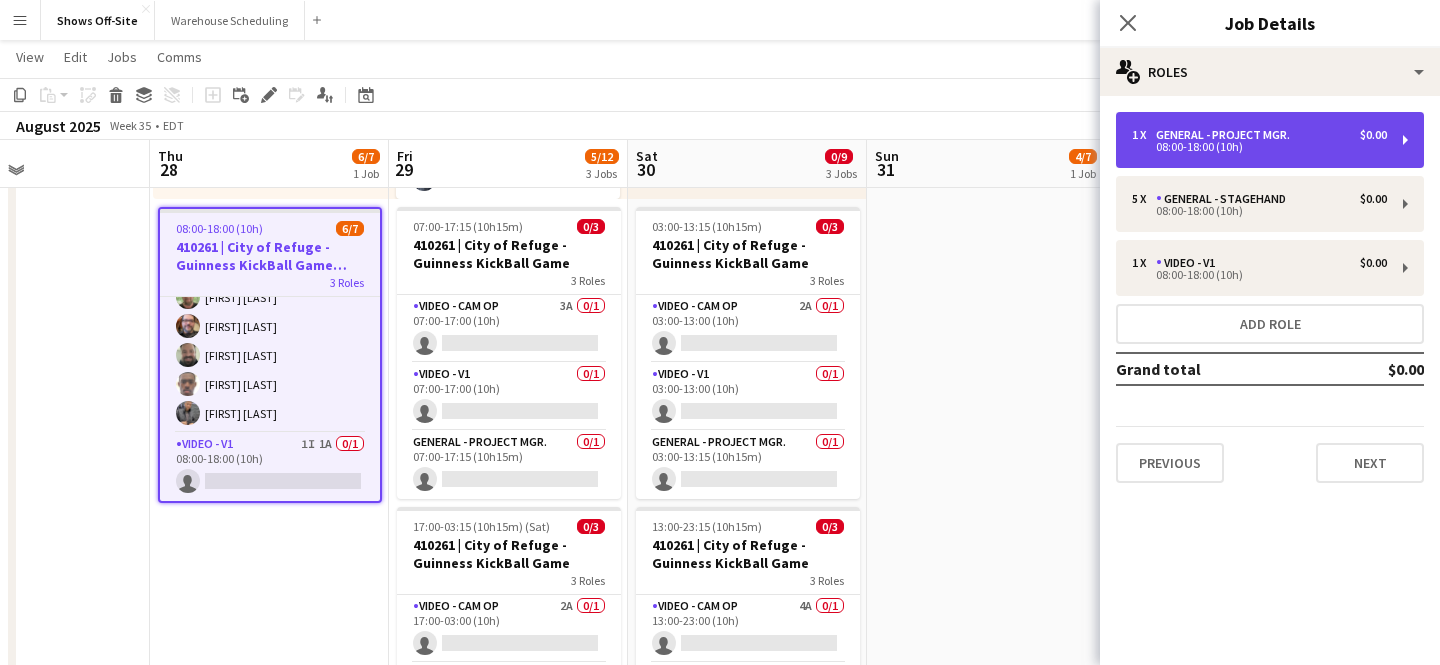 click on "General - Project Mgr." at bounding box center [1227, 135] 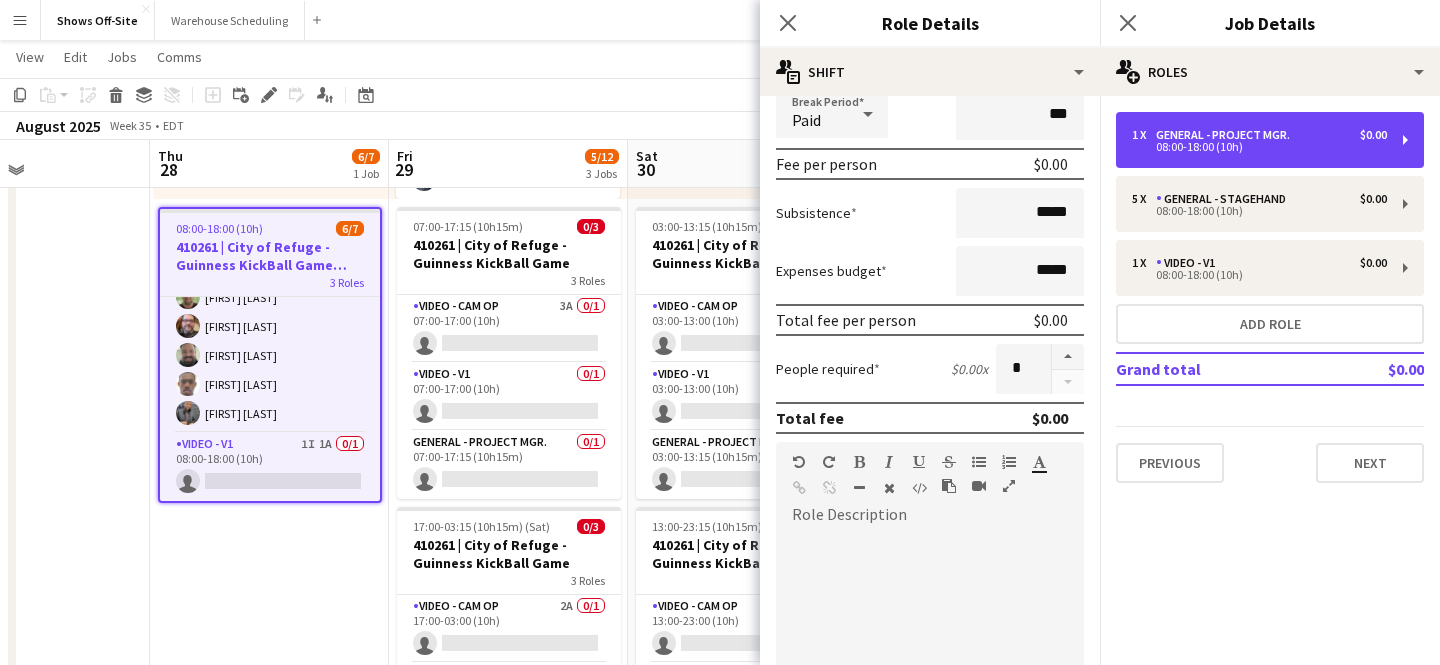 scroll, scrollTop: 587, scrollLeft: 0, axis: vertical 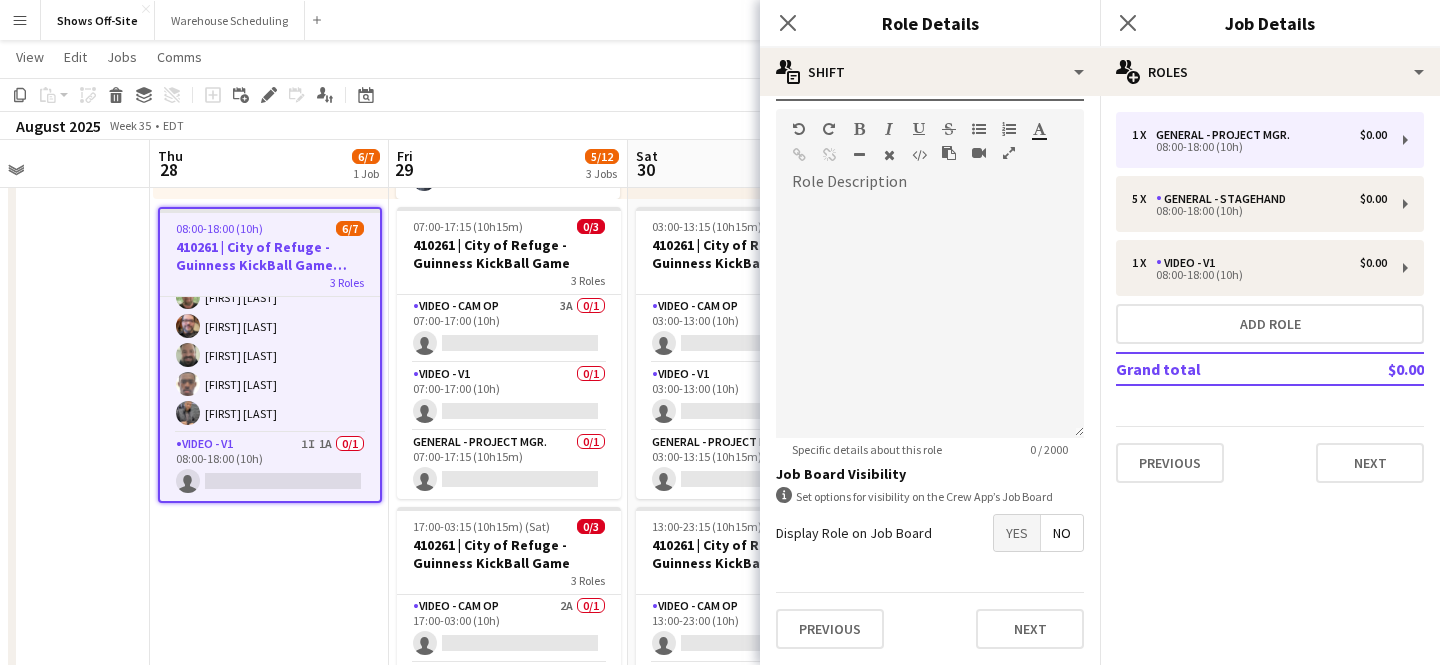 click on "Yes" at bounding box center (1017, 533) 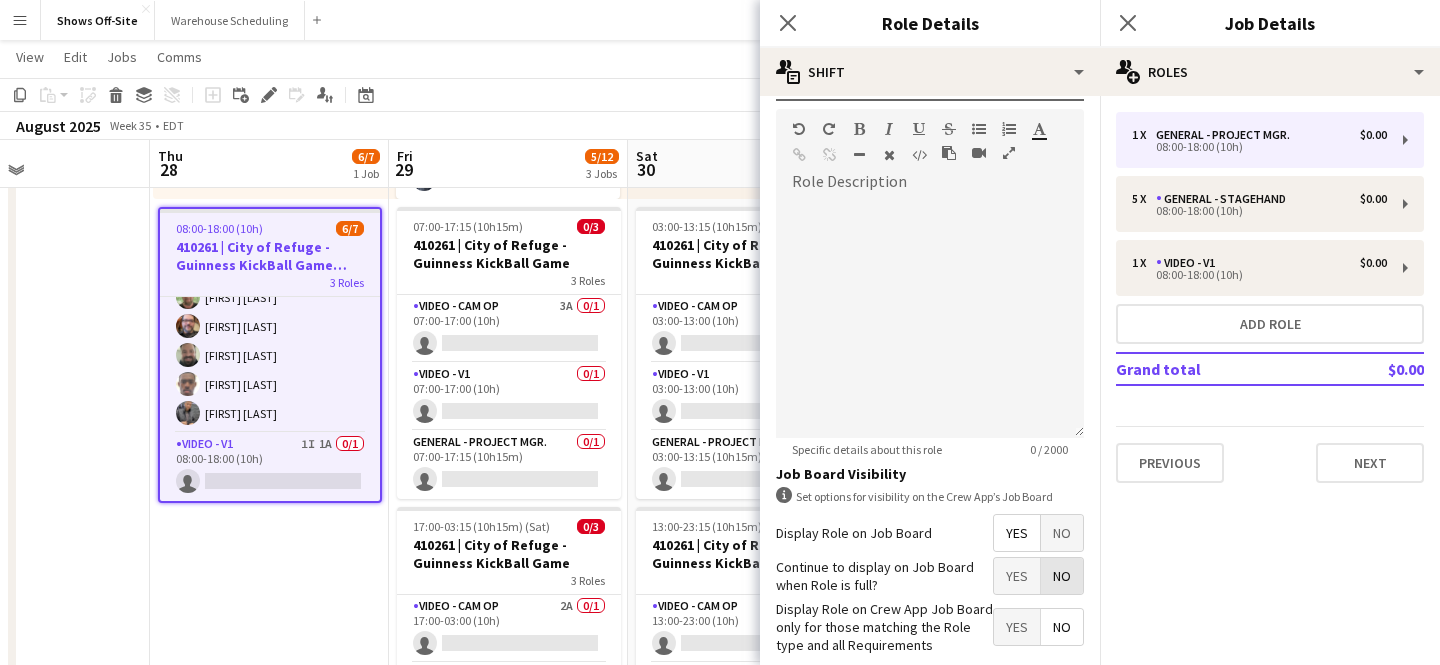 click on "No" at bounding box center [1062, 576] 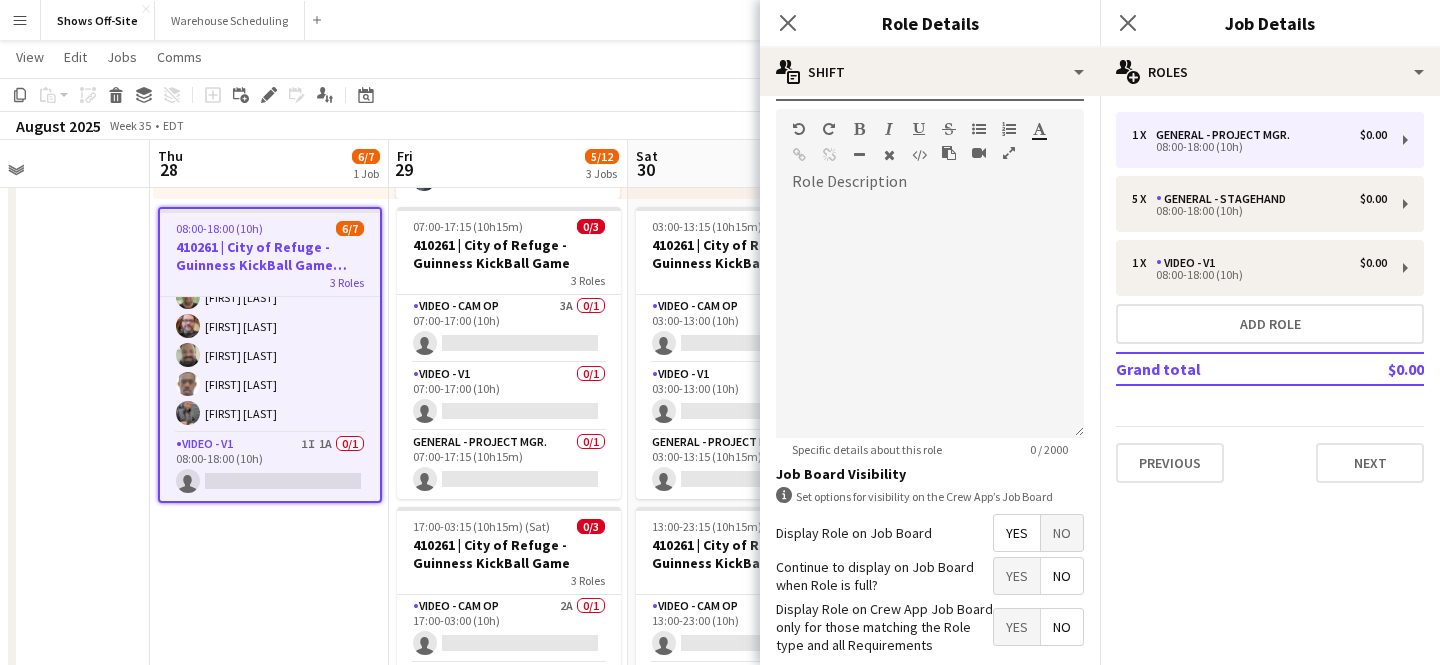click on "Display Role on Crew App Job Board only for those matching the Role type and all Requirements   Yes   No" at bounding box center [930, 627] 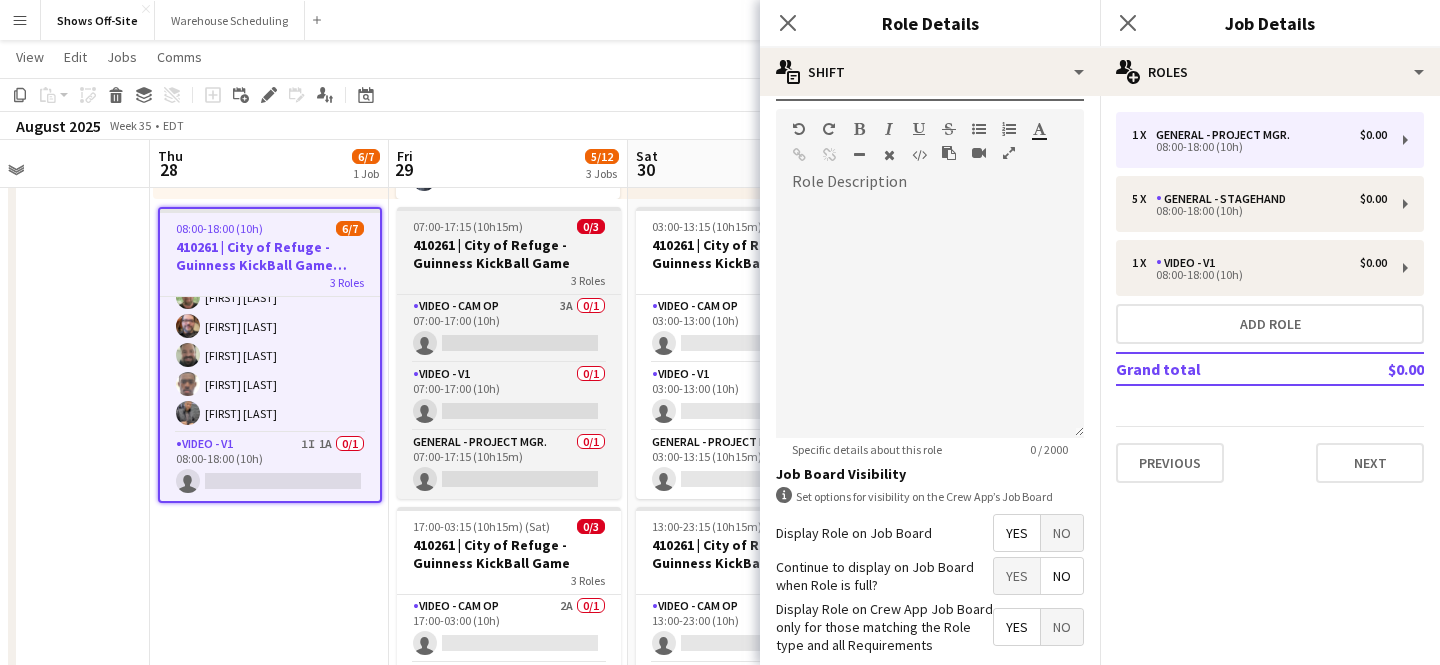 click on "410261 | City of Refuge - Guinness KickBall Game" at bounding box center [509, 254] 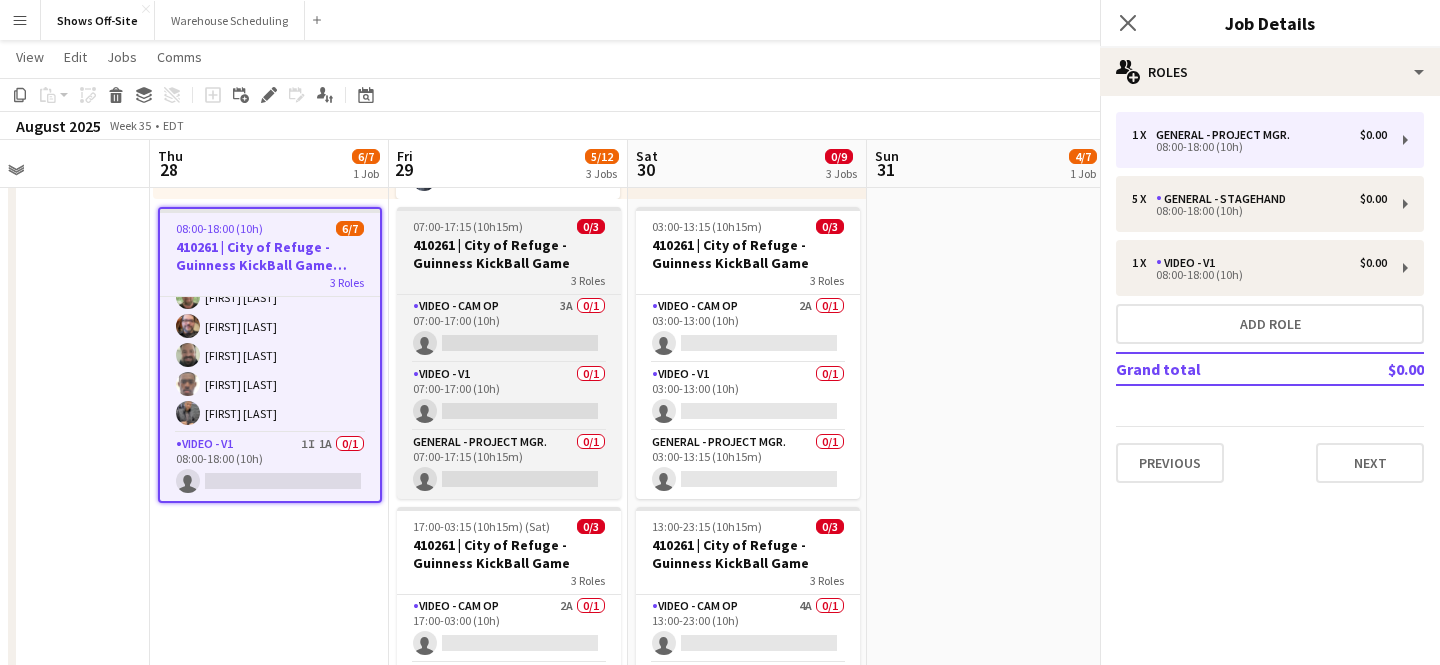 scroll, scrollTop: 128, scrollLeft: 0, axis: vertical 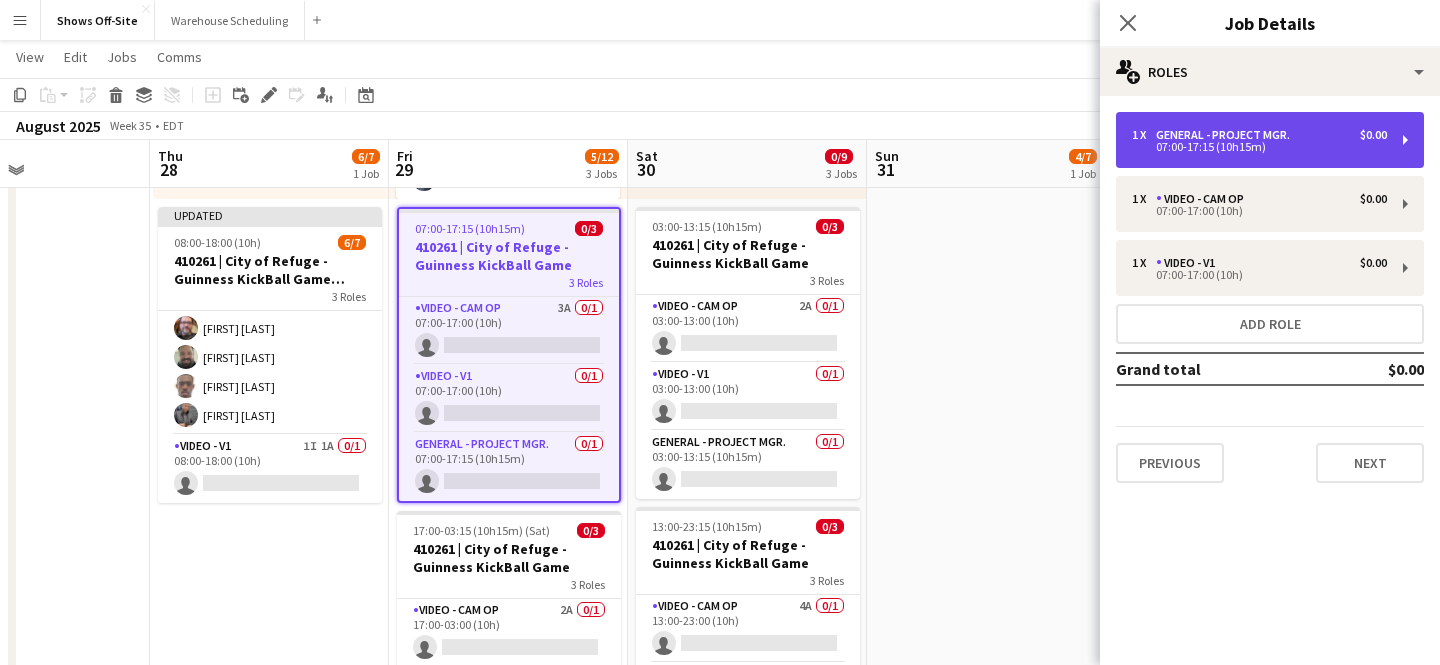 click on "07:00-17:15 (10h15m)" at bounding box center [1259, 147] 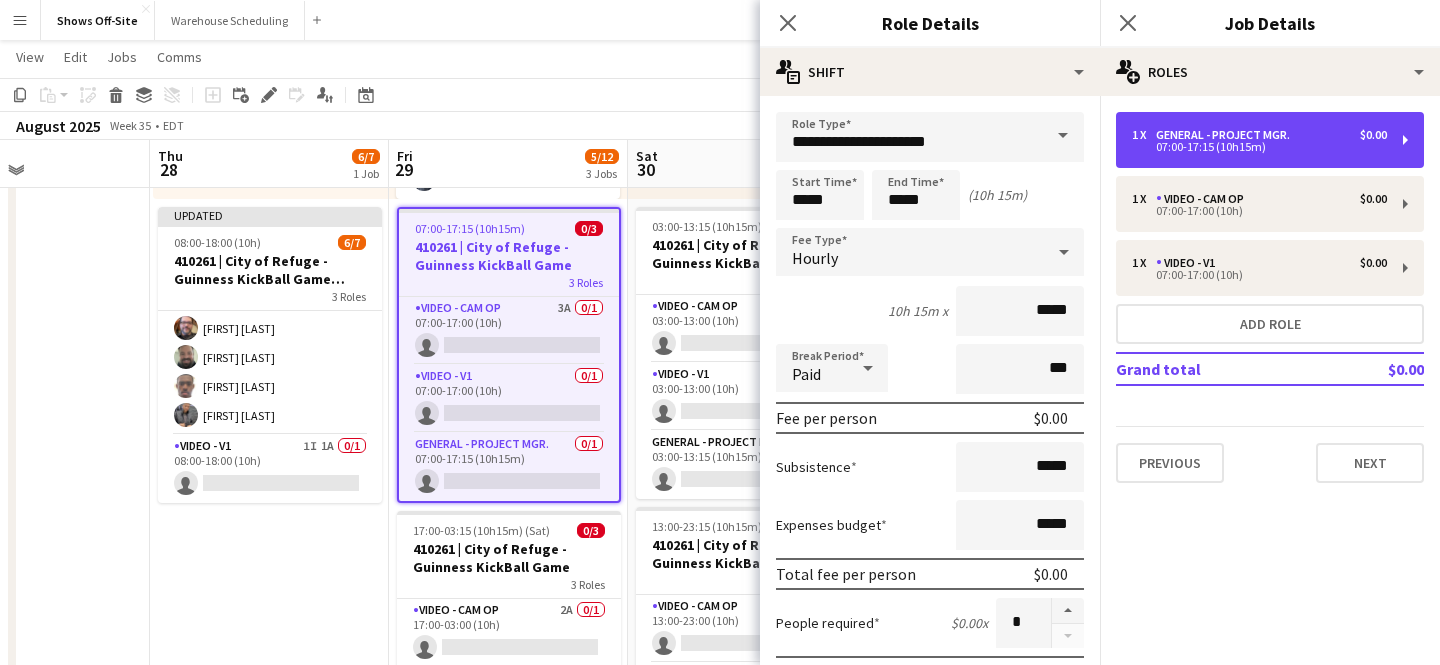 scroll, scrollTop: 587, scrollLeft: 0, axis: vertical 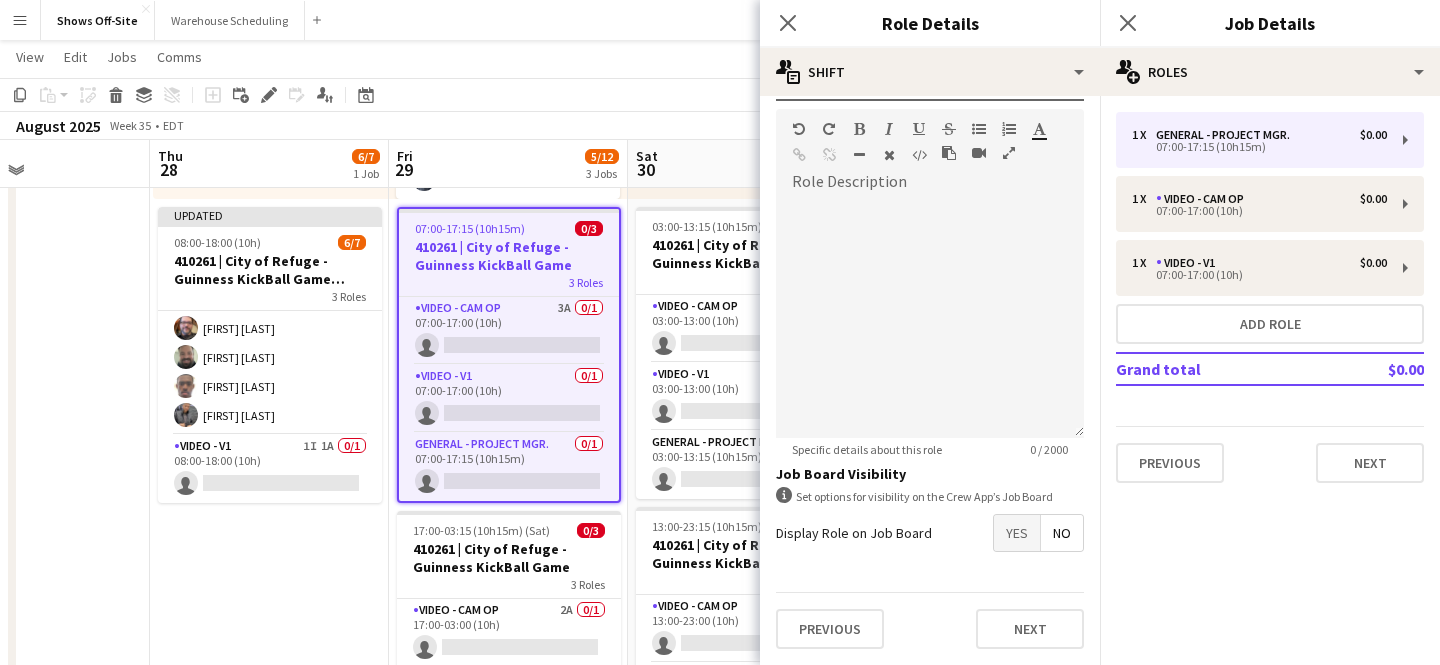 click on "Yes" at bounding box center [1017, 533] 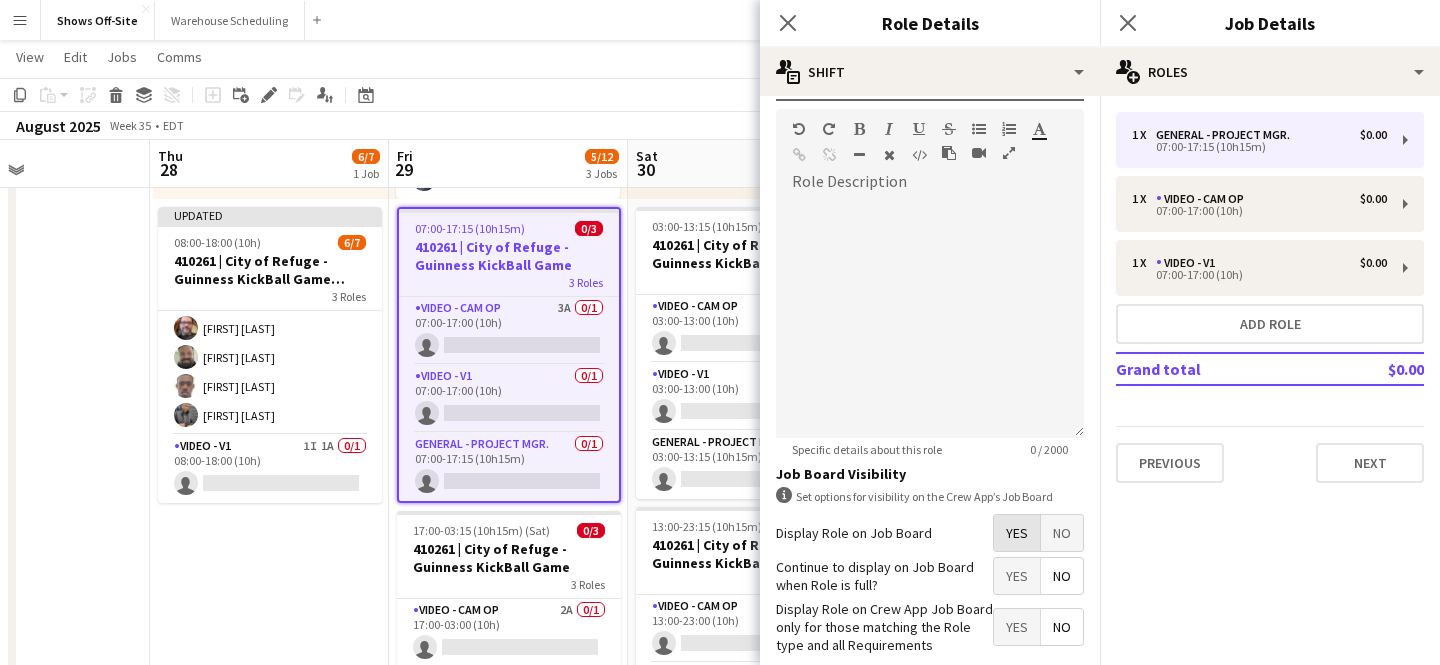scroll, scrollTop: 689, scrollLeft: 0, axis: vertical 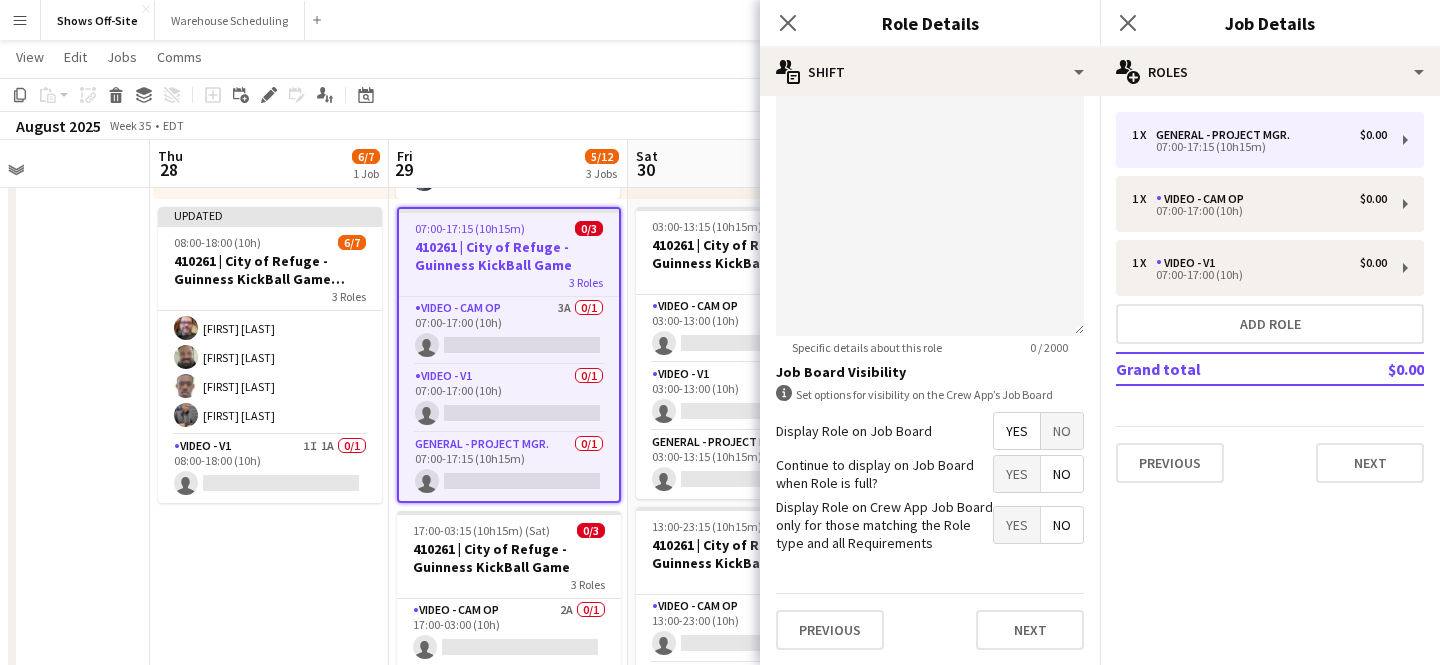 click on "No" at bounding box center (1062, 474) 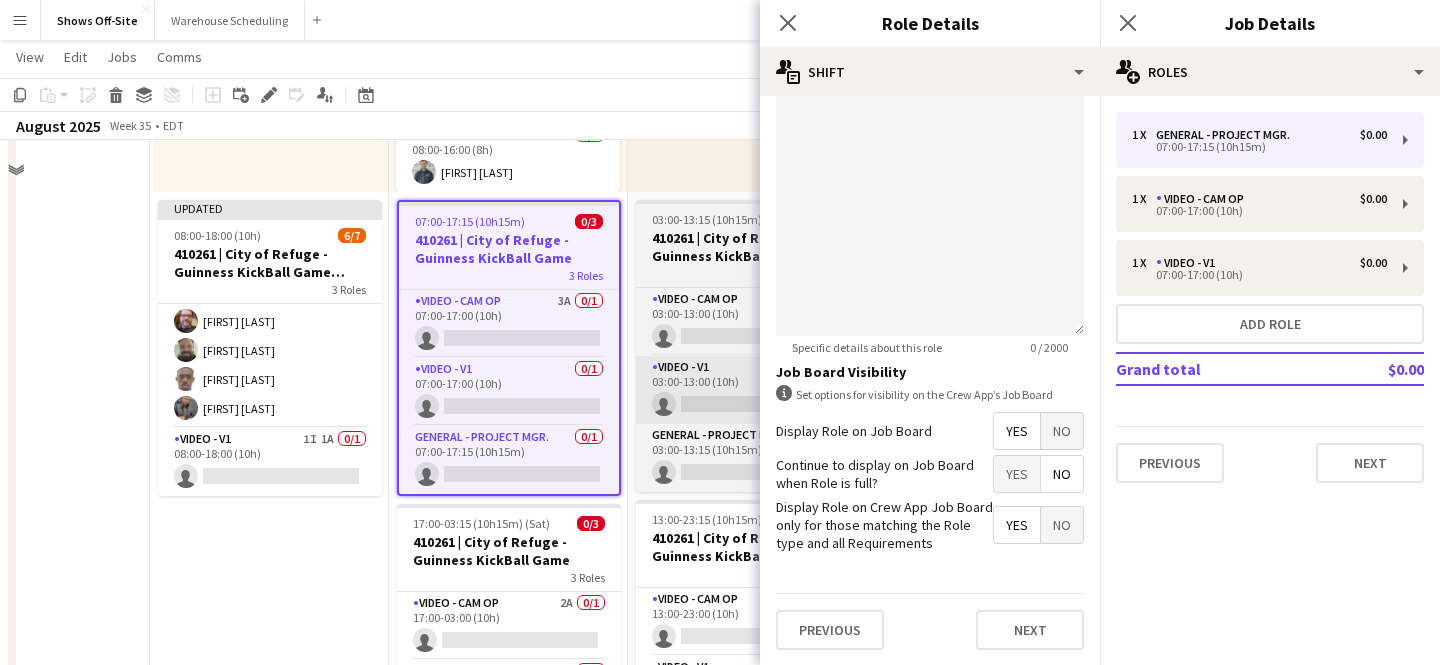 scroll, scrollTop: 559, scrollLeft: 0, axis: vertical 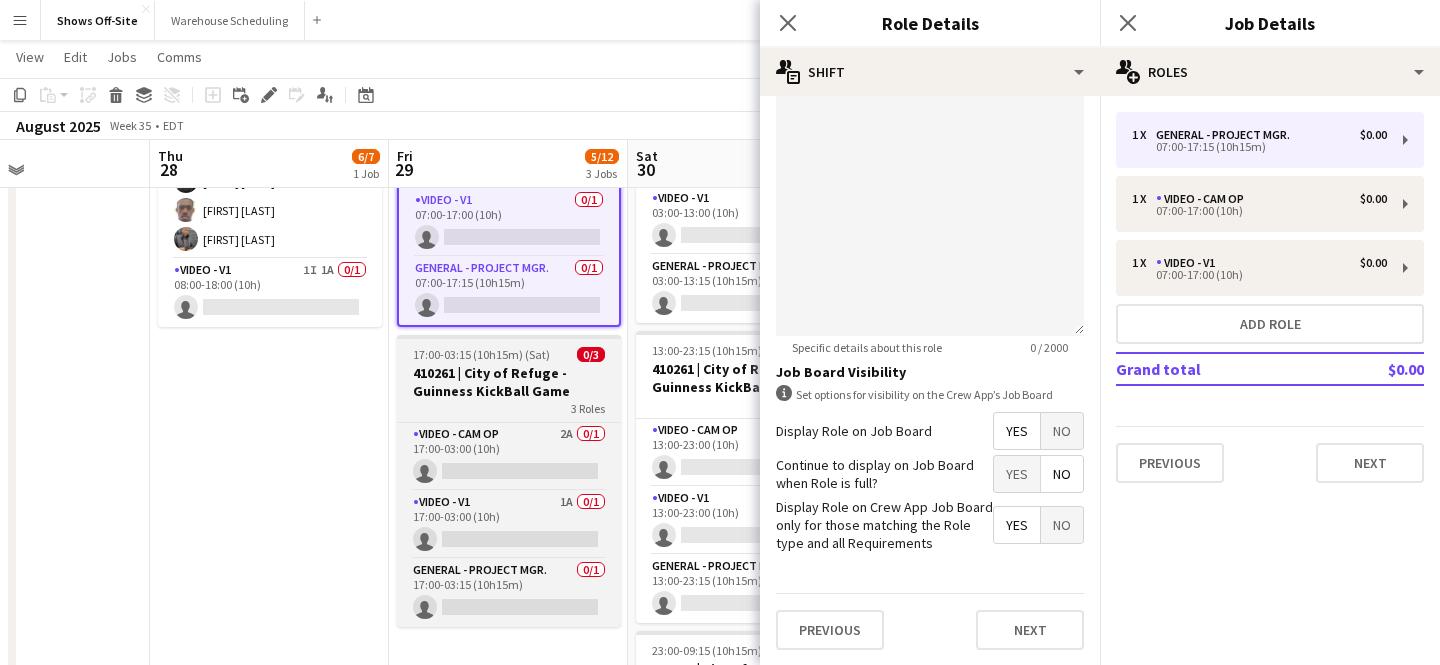 click on "410261 | City of Refuge - Guinness KickBall Game" at bounding box center [509, 382] 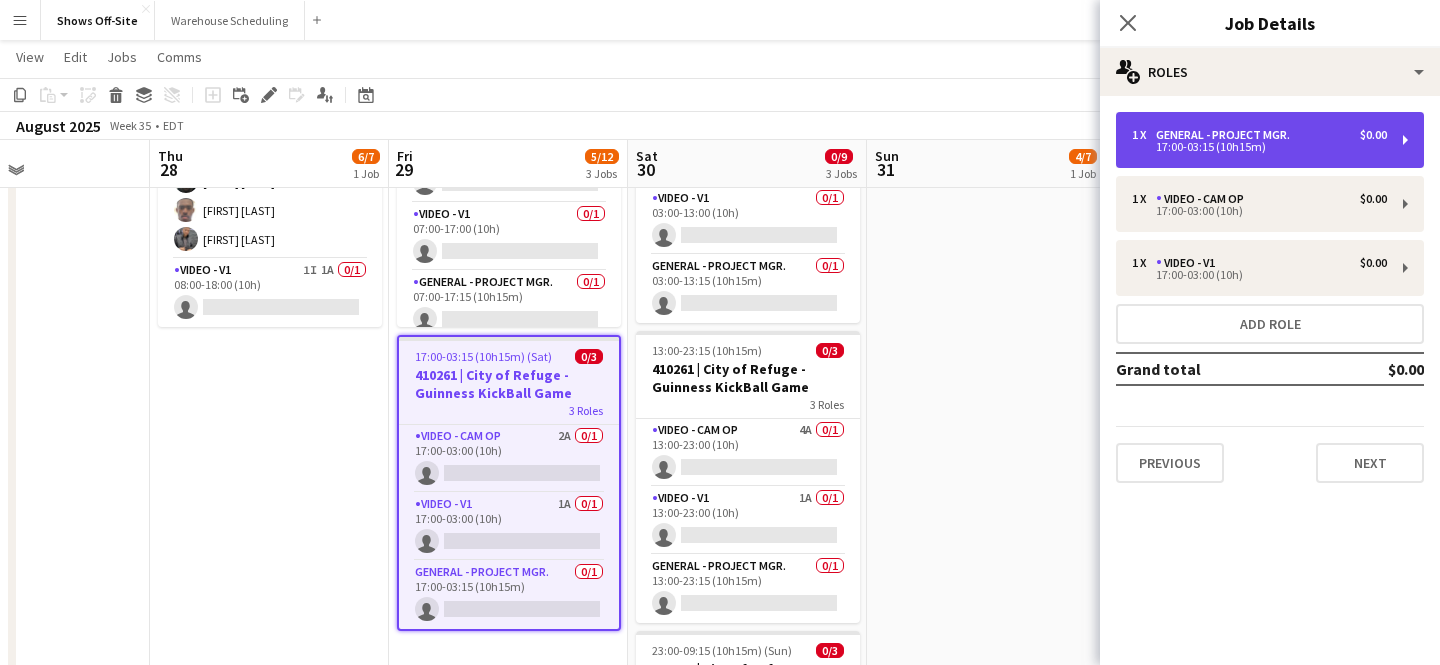 click on "17:00-03:15 (10h15m)" at bounding box center [1259, 147] 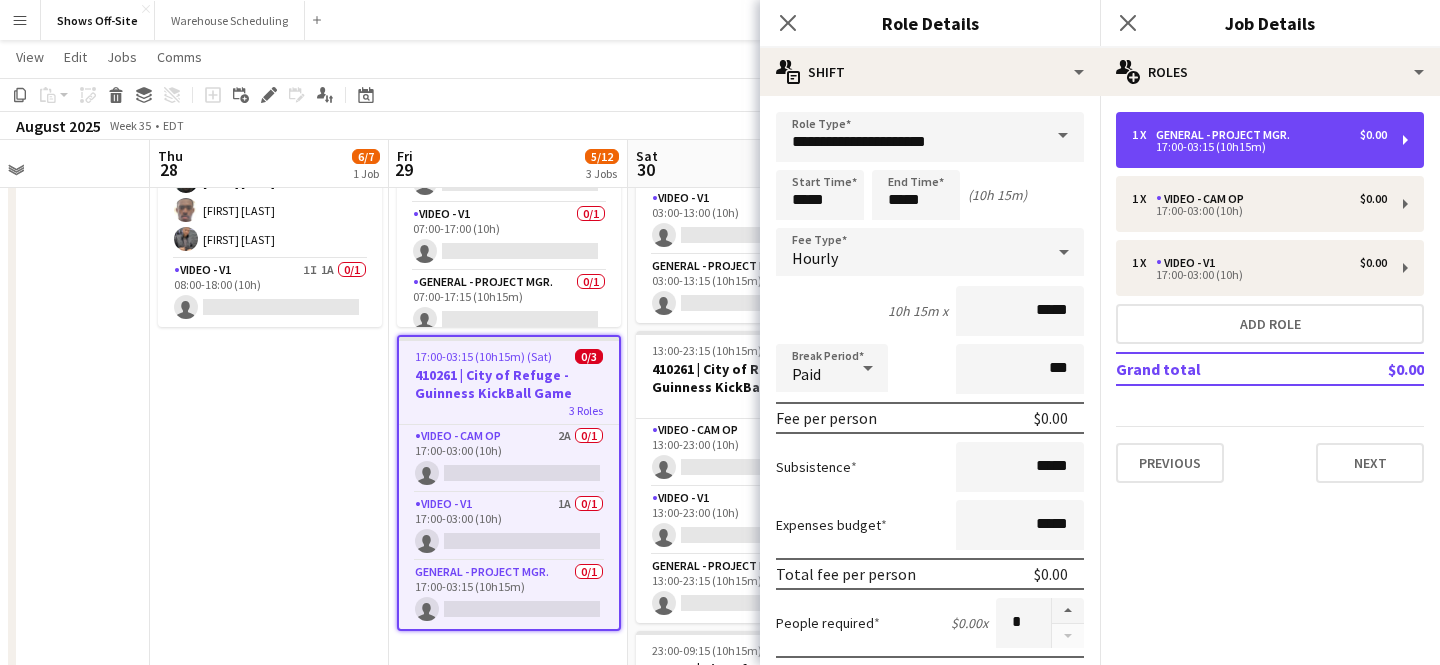 scroll, scrollTop: 587, scrollLeft: 0, axis: vertical 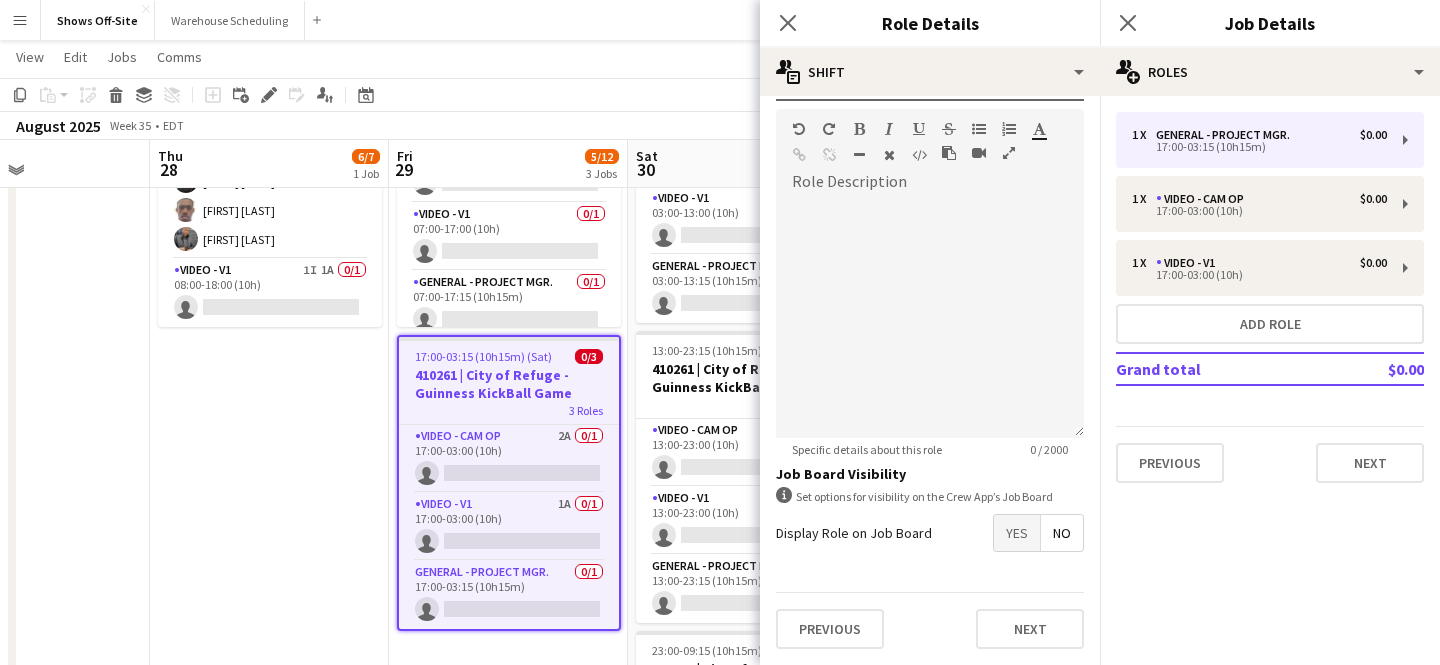 click on "Yes" at bounding box center (1017, 533) 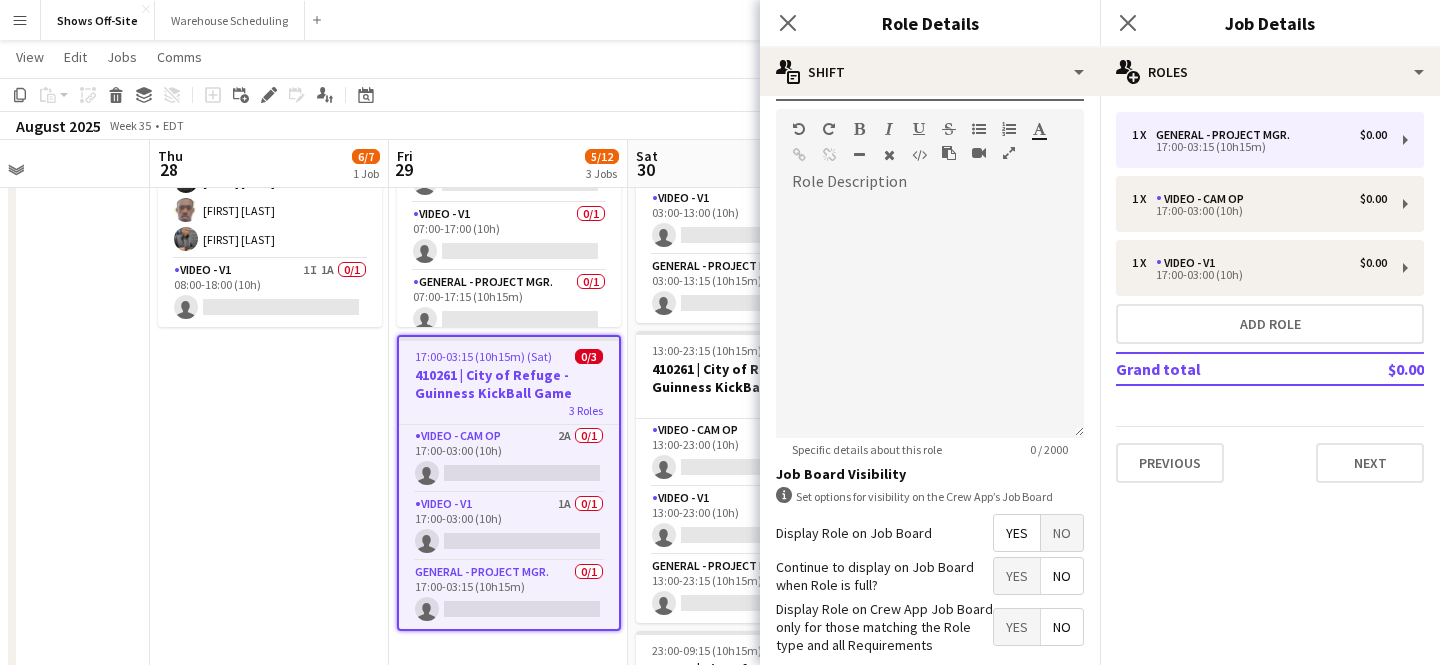 scroll, scrollTop: 689, scrollLeft: 0, axis: vertical 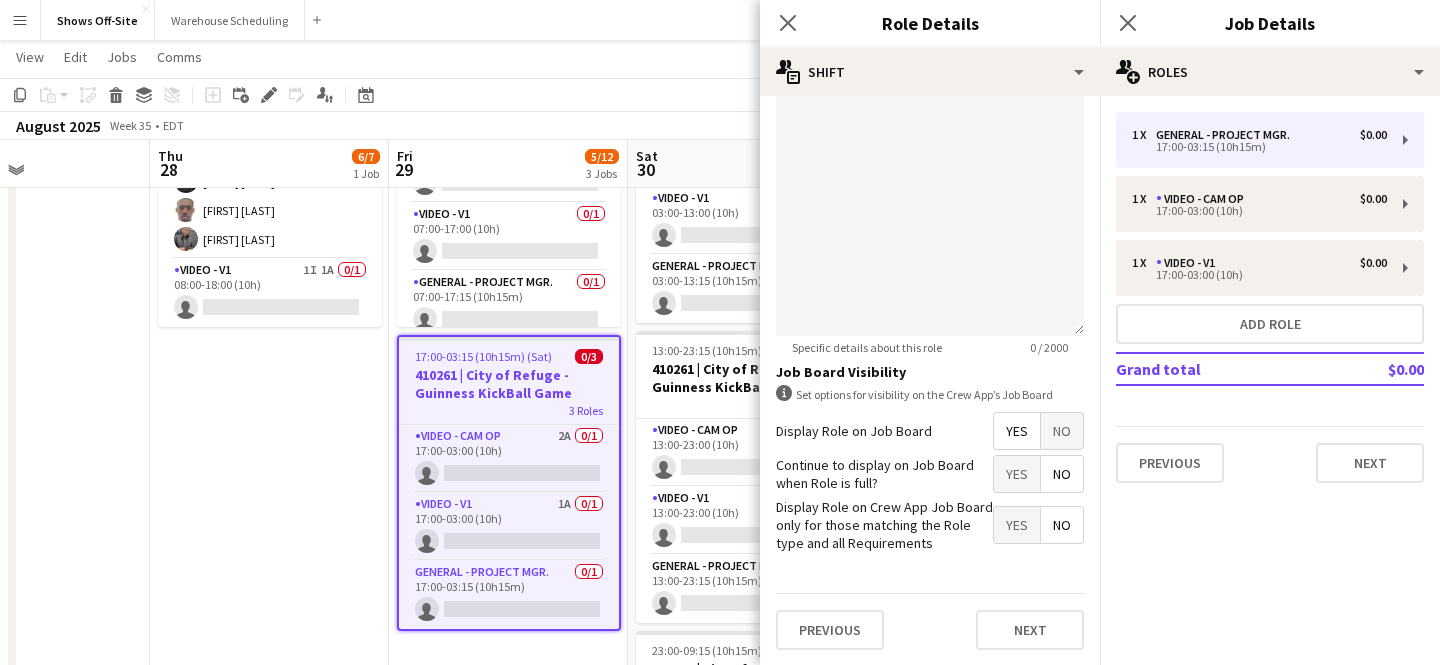 click on "No" at bounding box center [1062, 474] 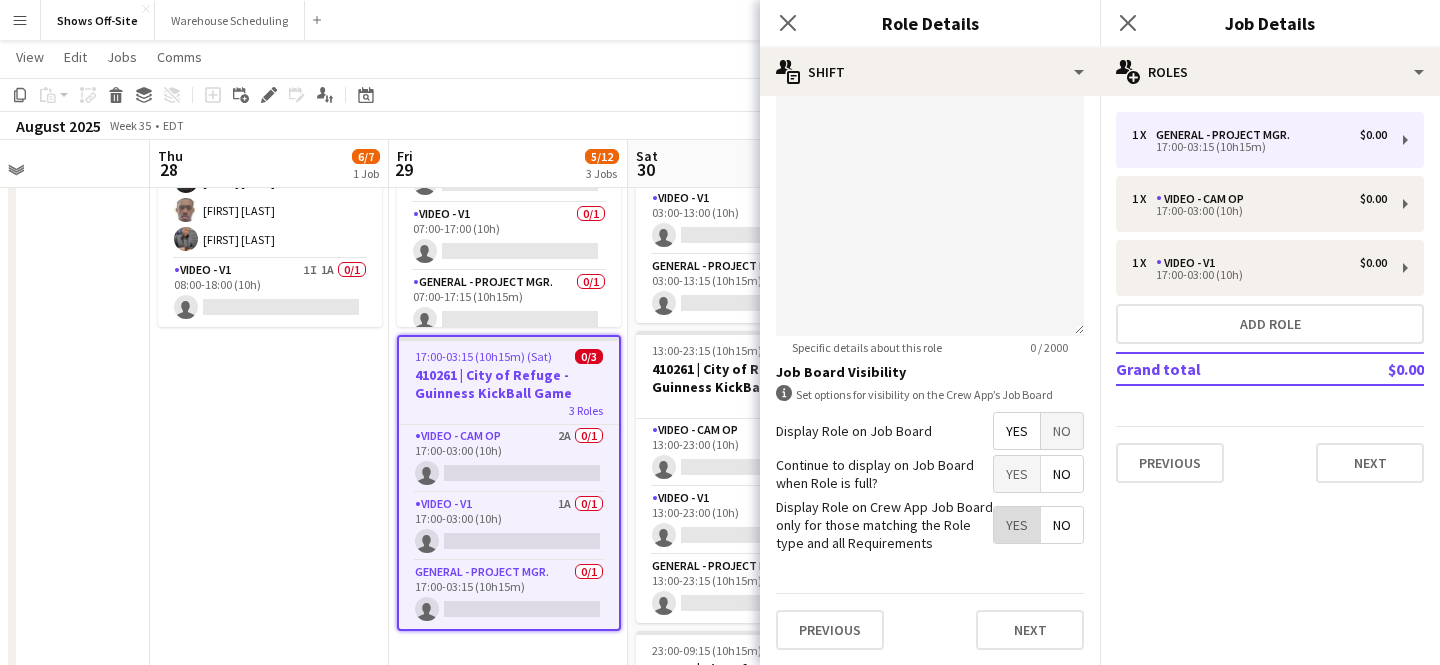 click on "Yes" at bounding box center [1017, 525] 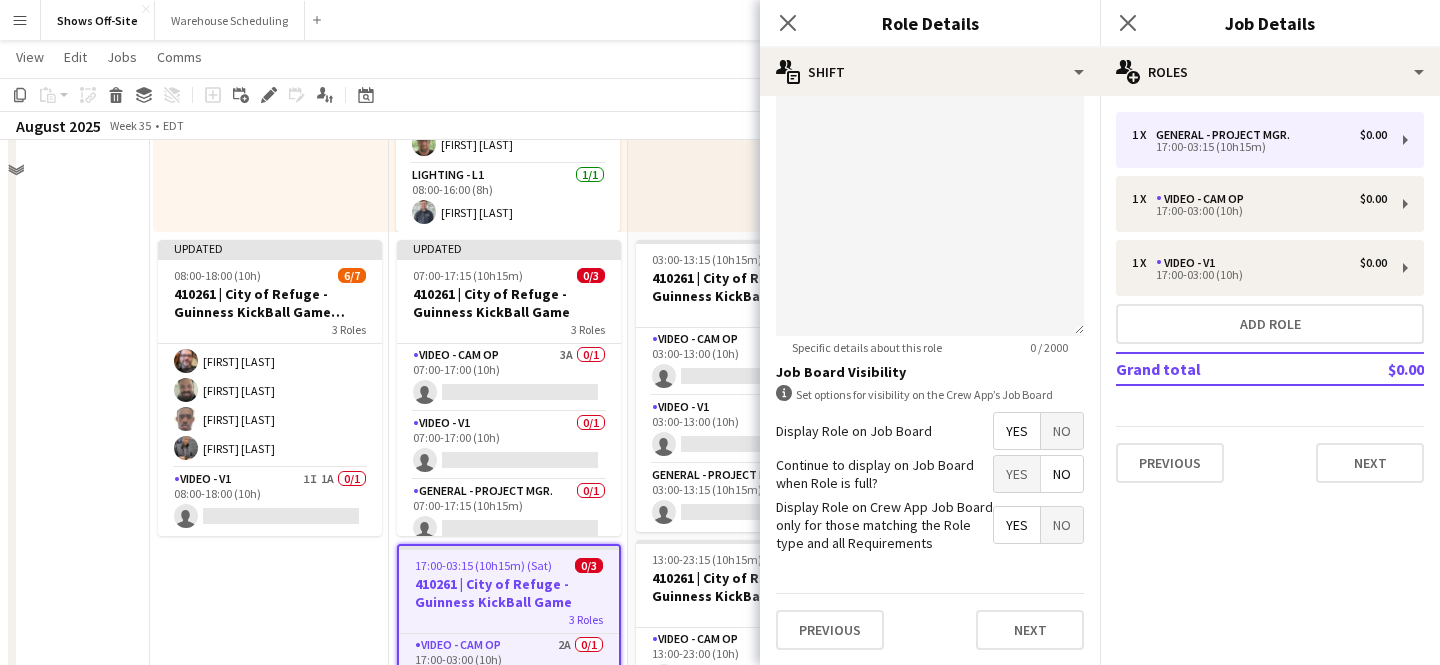 scroll, scrollTop: 0, scrollLeft: 0, axis: both 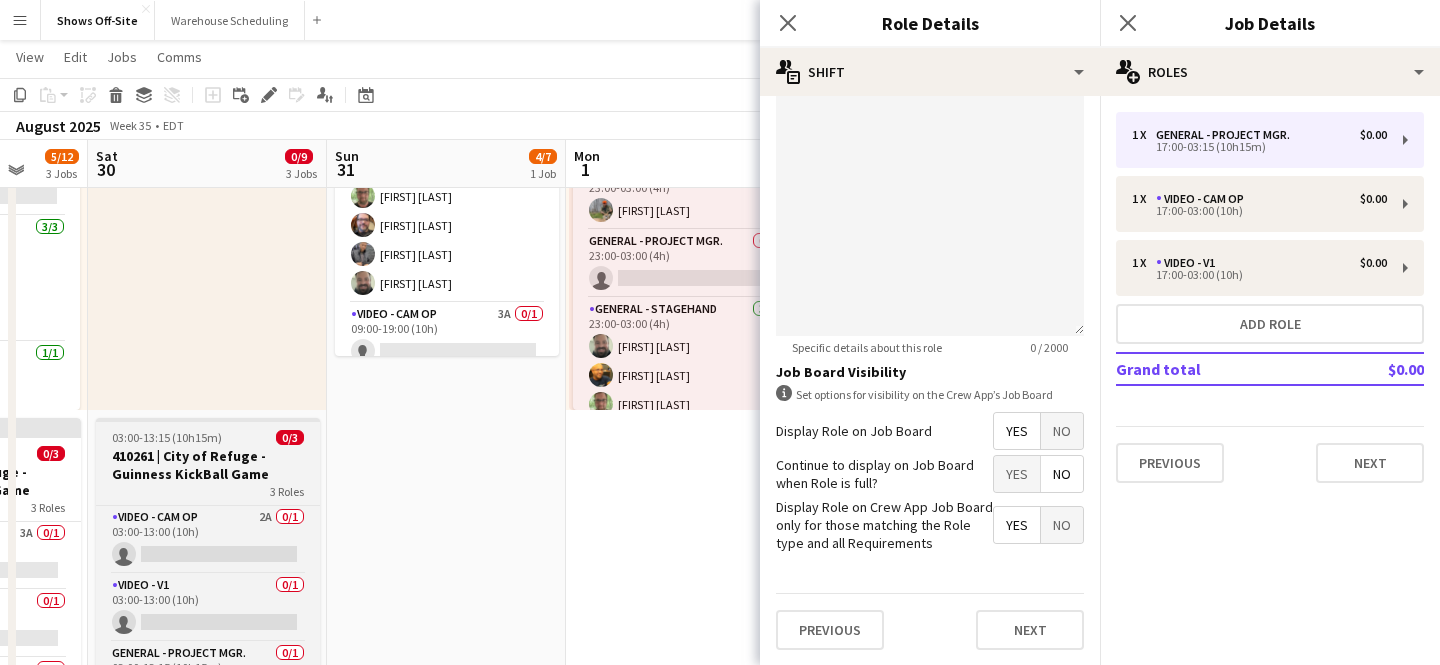 click on "410261 | City of Refuge - Guinness KickBall Game" at bounding box center [208, 465] 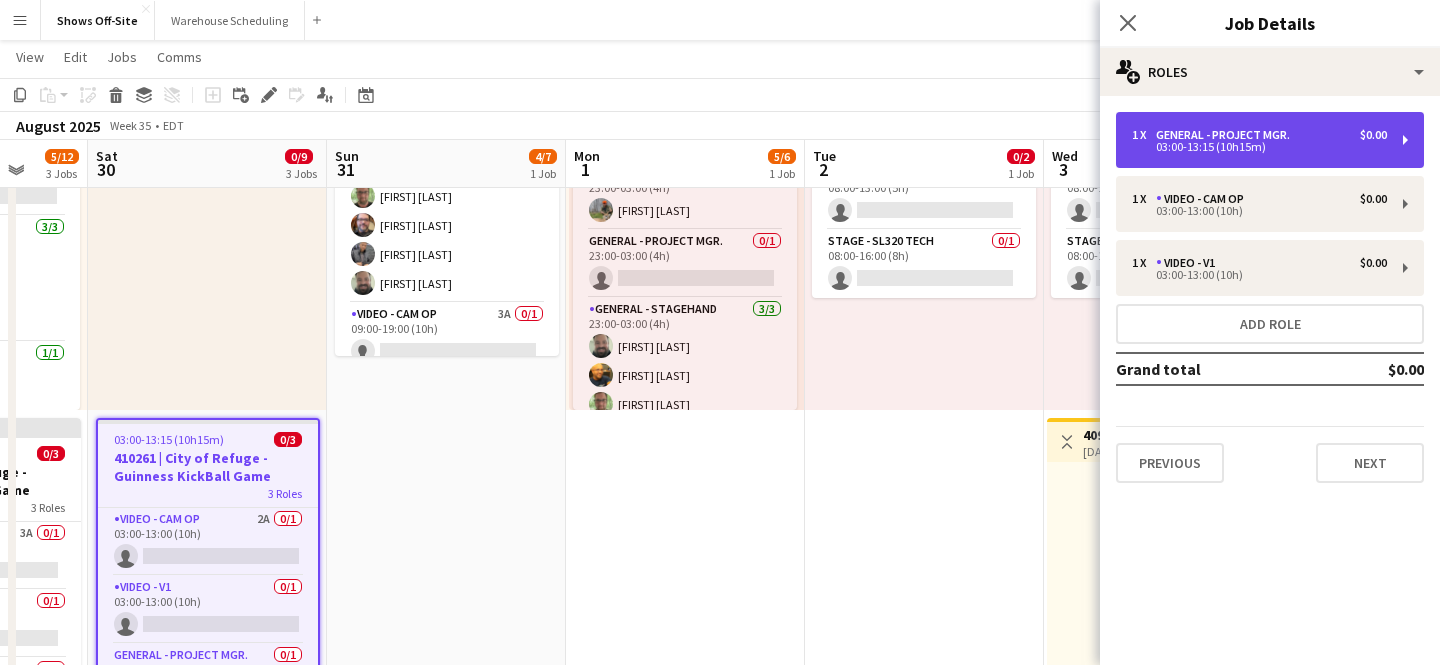 click on "1 x   General - Project Mgr.   $0.00   03:00-13:15 (10h15m)" at bounding box center (1270, 140) 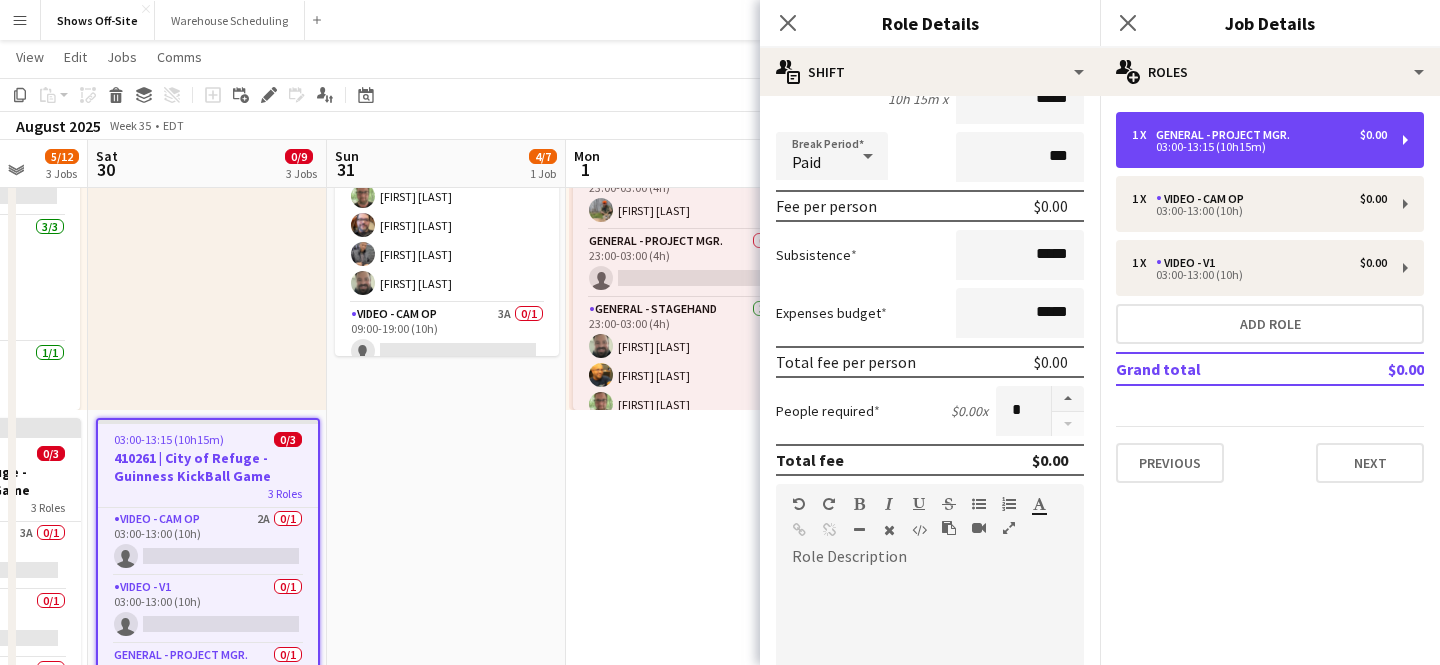 scroll, scrollTop: 587, scrollLeft: 0, axis: vertical 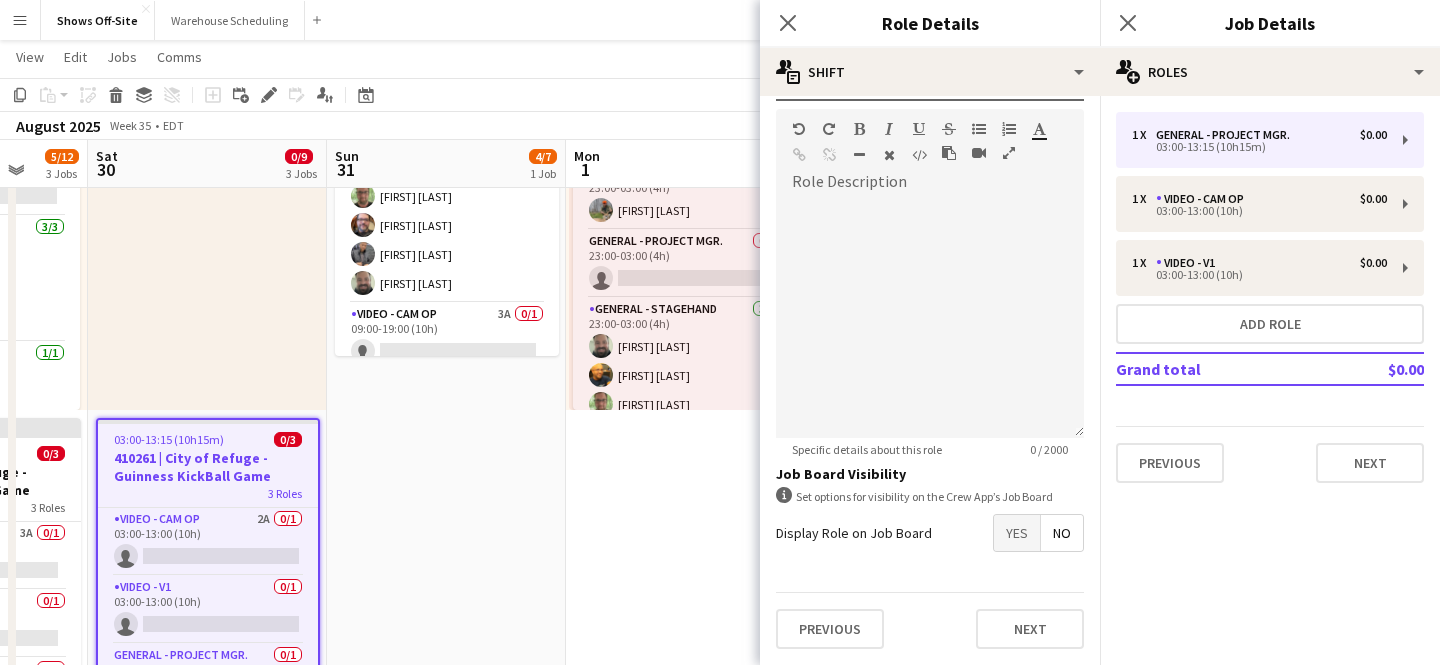 click on "Yes" at bounding box center (1017, 533) 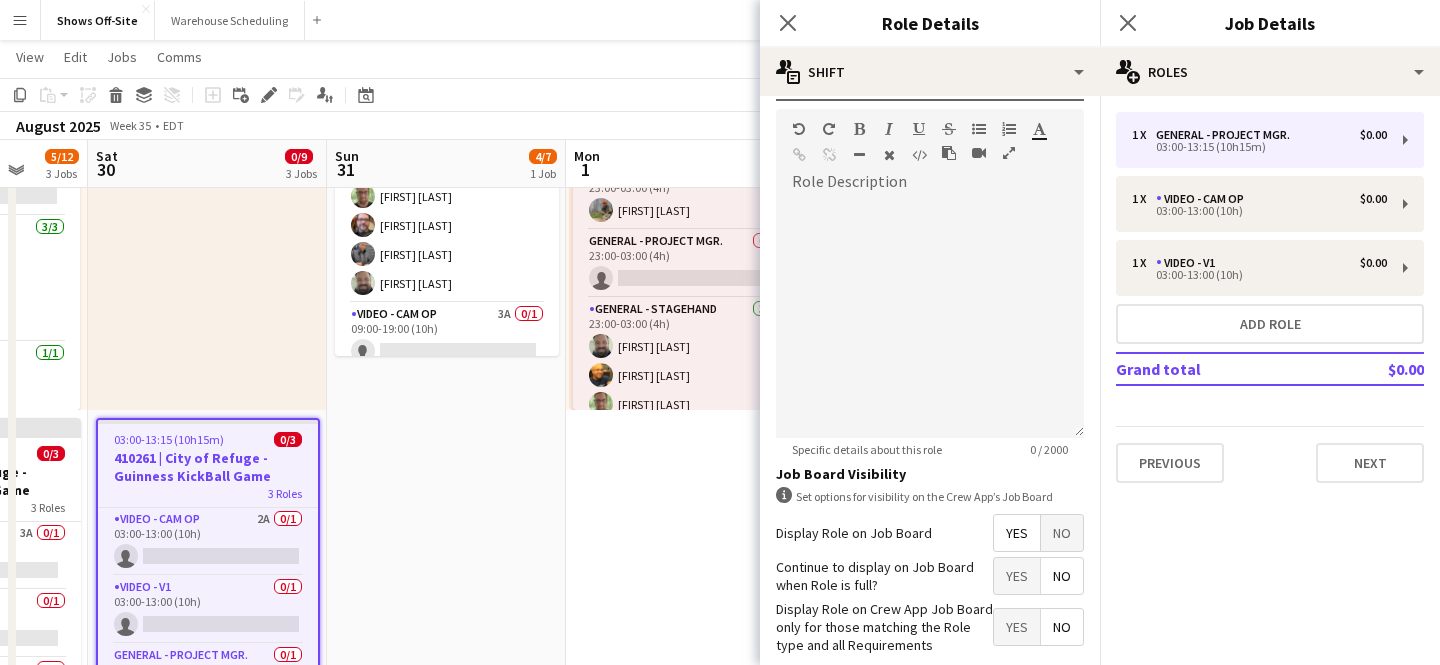 scroll, scrollTop: 689, scrollLeft: 0, axis: vertical 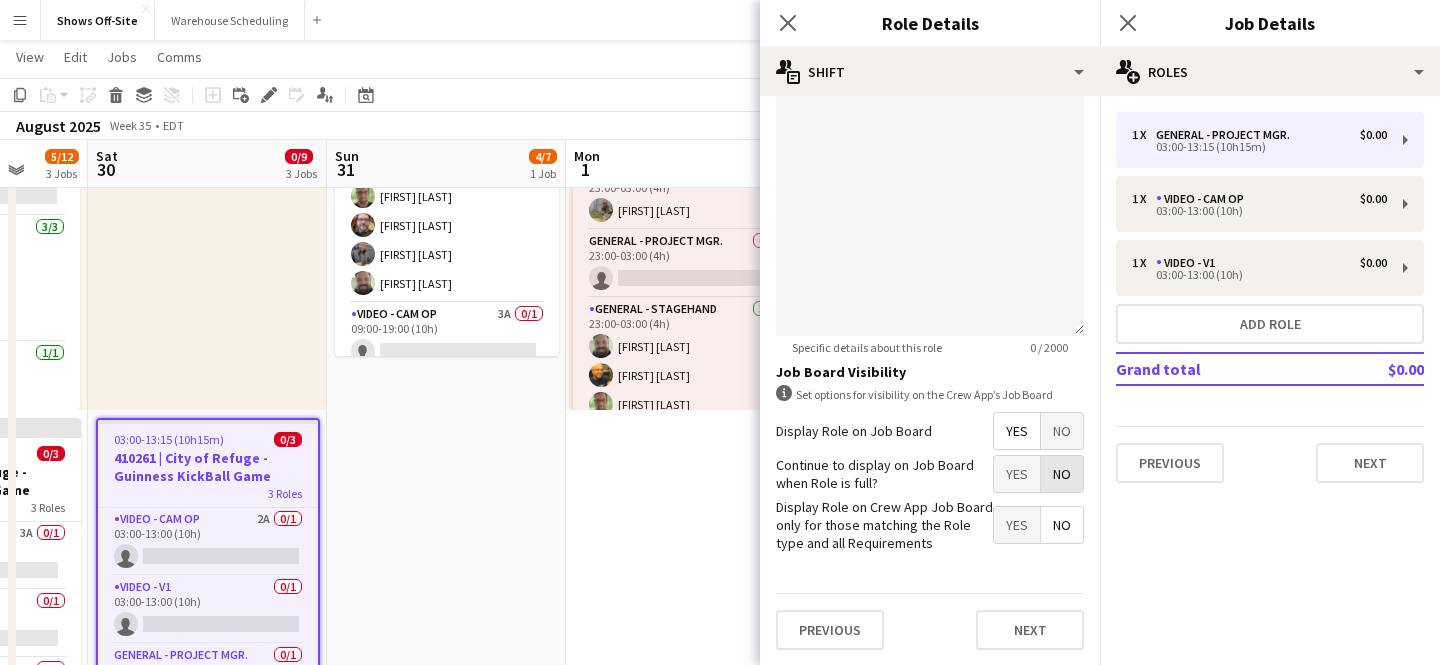 click on "No" at bounding box center [1062, 474] 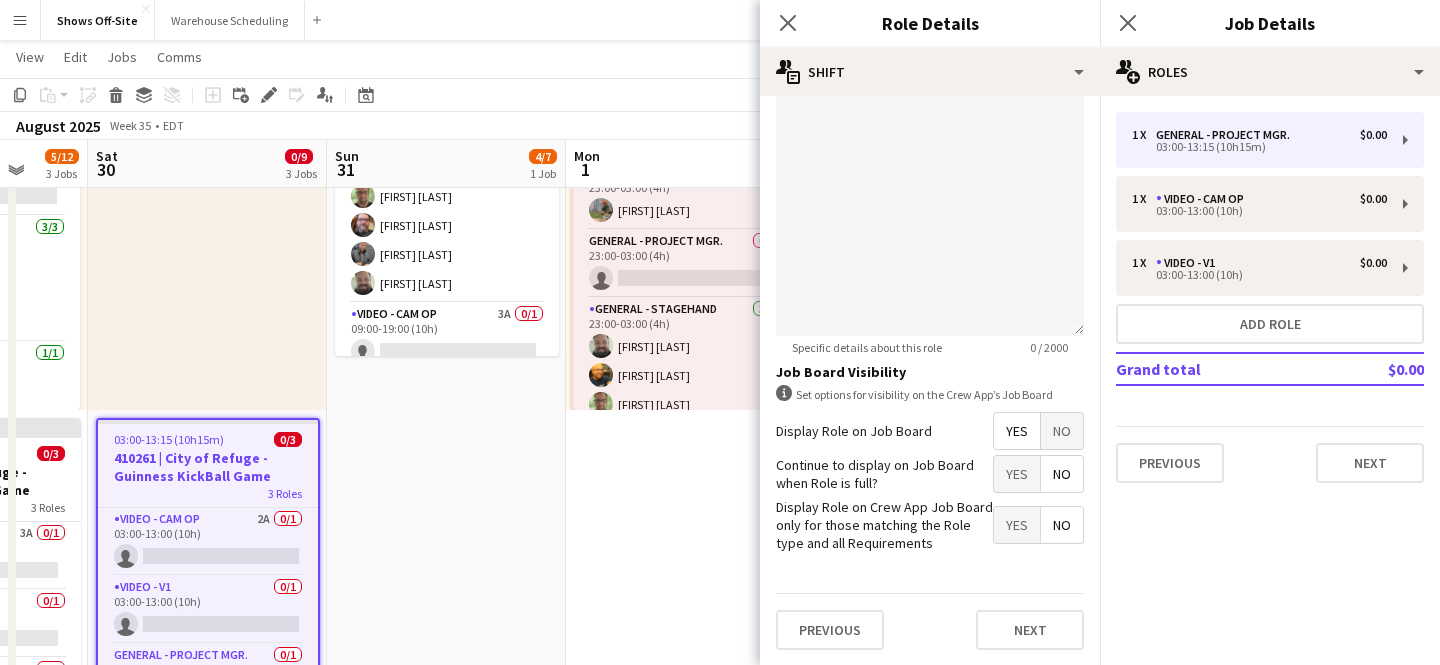 click on "Yes" at bounding box center [1017, 525] 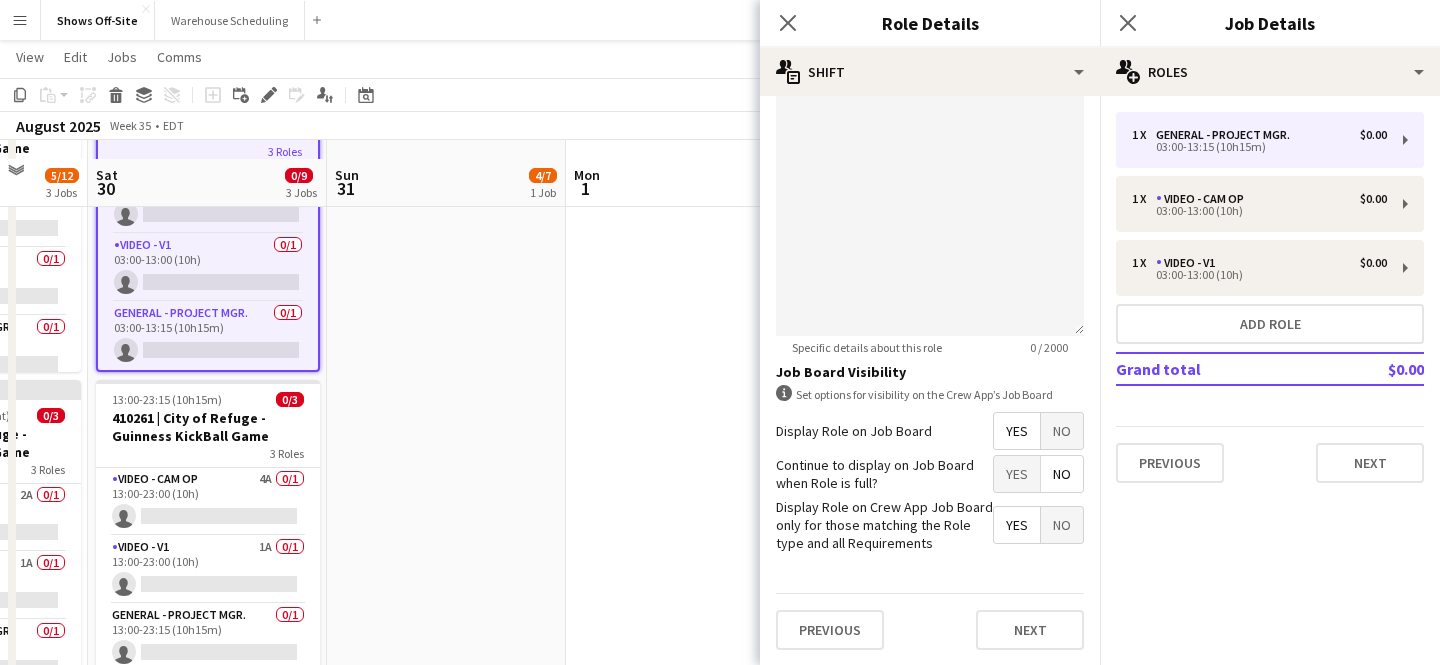 scroll, scrollTop: 533, scrollLeft: 0, axis: vertical 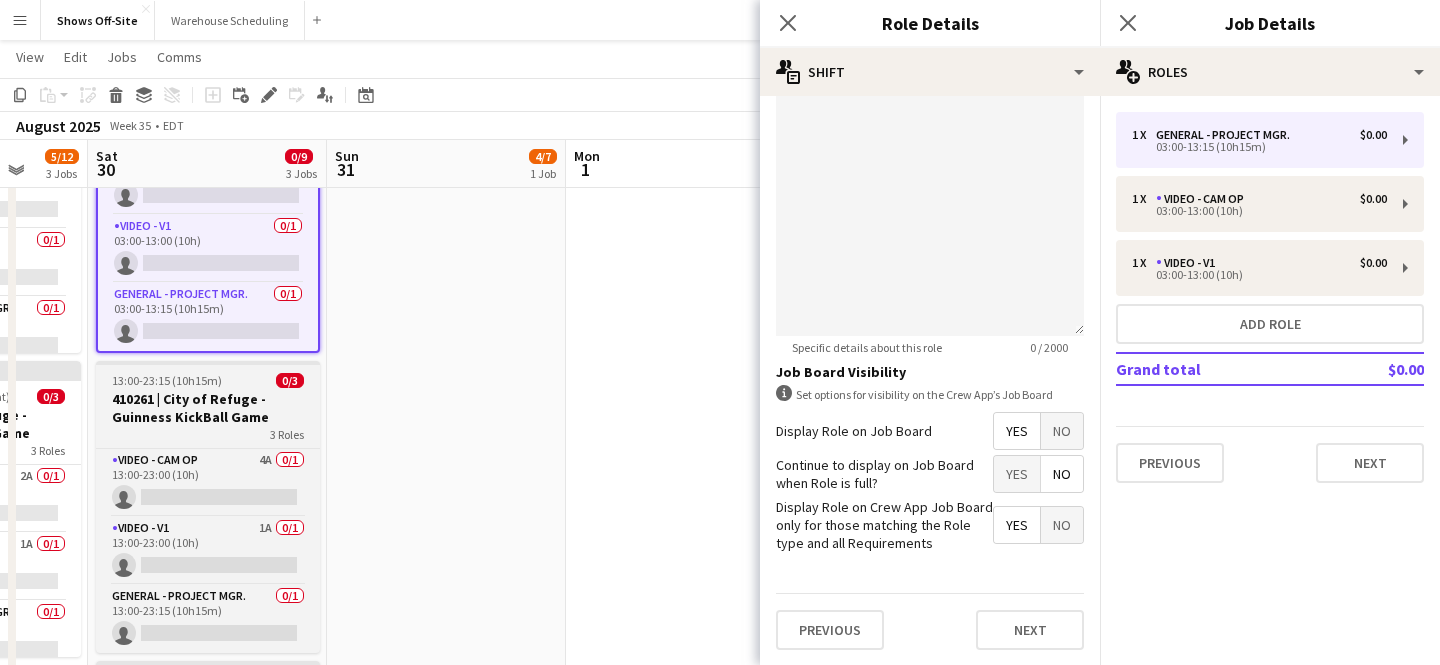 click on "410261 | City of Refuge - Guinness KickBall Game" at bounding box center (208, 408) 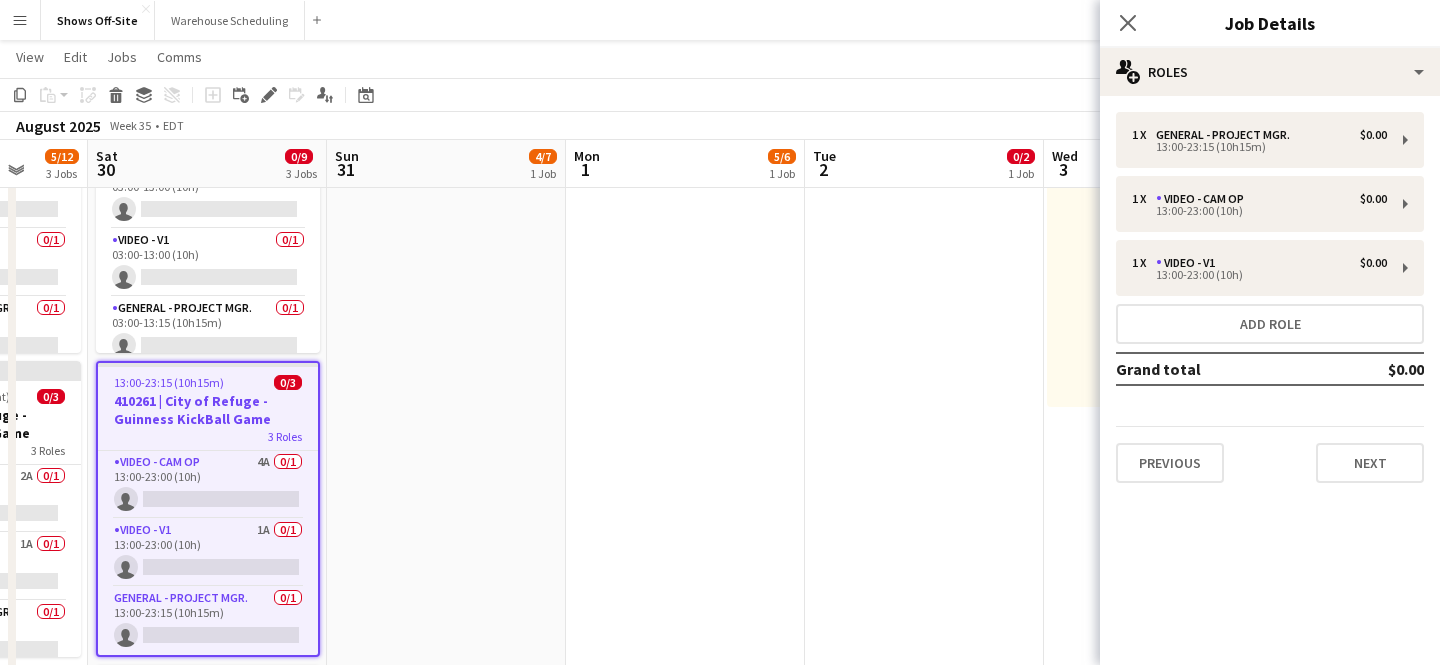 click on "1 x   General - Project Mgr.   $0.00   13:00-23:15 (10h15m)   1 x   Video - Cam Op   $0.00   13:00-23:00 (10h)   1 x   Video - V1   $0.00   13:00-23:00 (10h)   Add role   Grand total   $0.00   Previous   Next" at bounding box center (1270, 297) 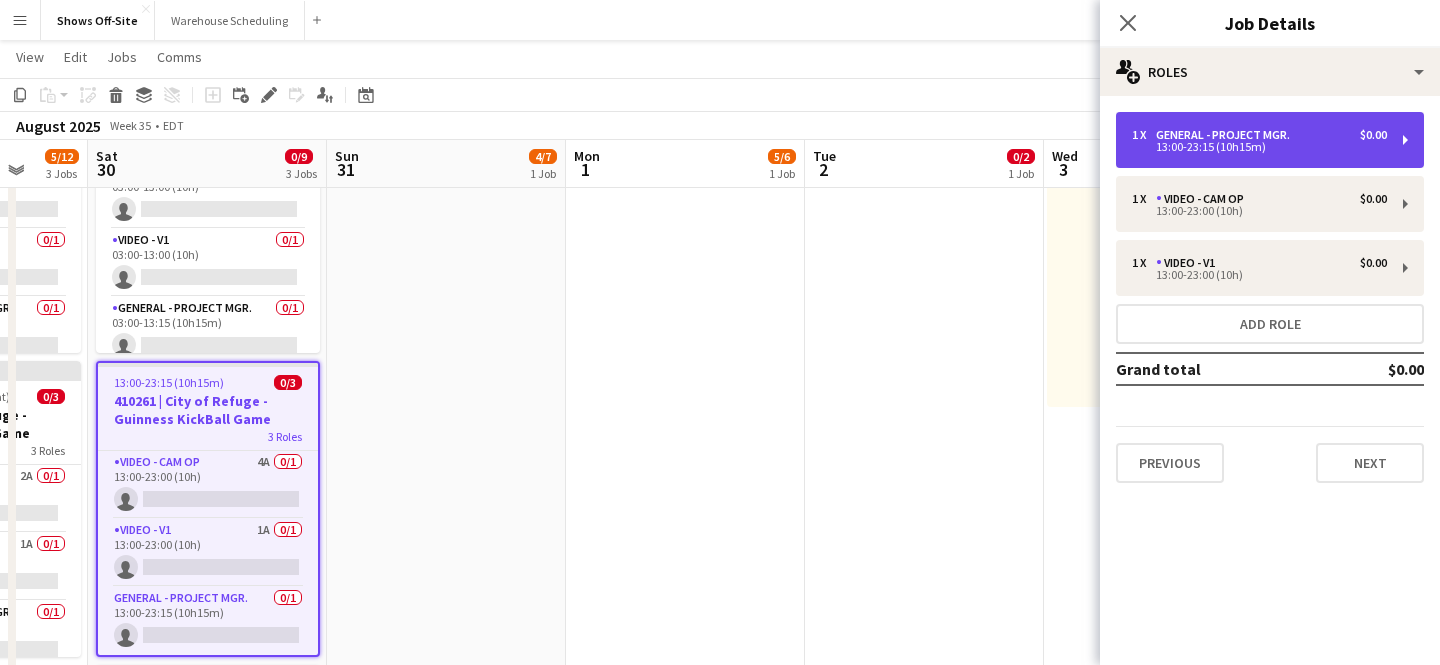 click on "1 x   General - Project Mgr.   $0.00   13:00-23:15 (10h15m)" at bounding box center [1270, 140] 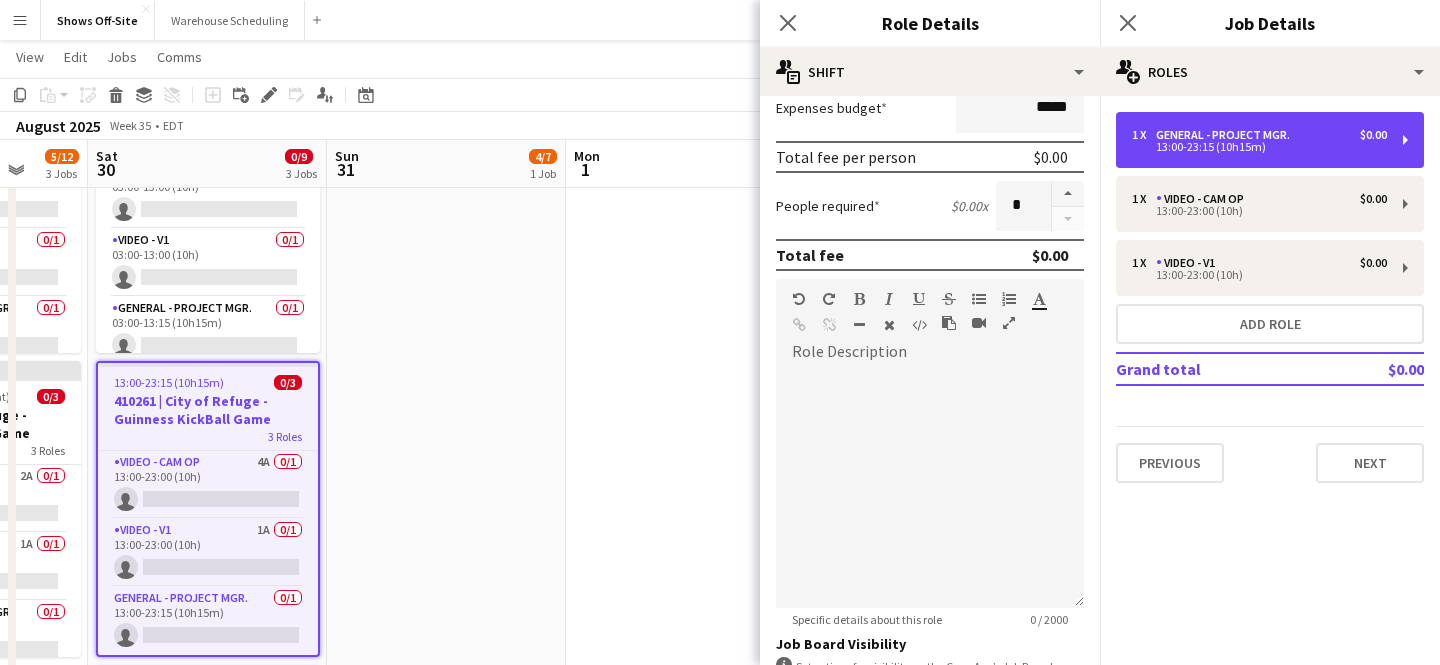 scroll, scrollTop: 587, scrollLeft: 0, axis: vertical 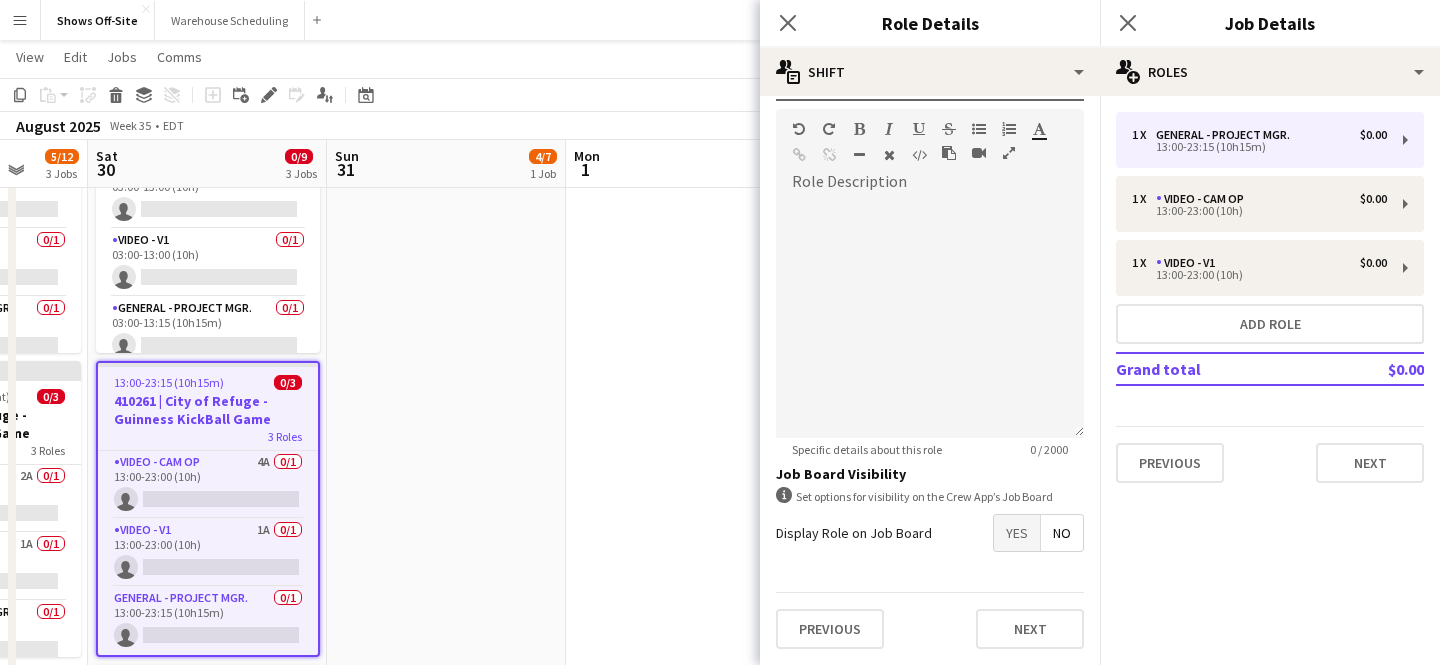 click on "Yes" at bounding box center [1017, 533] 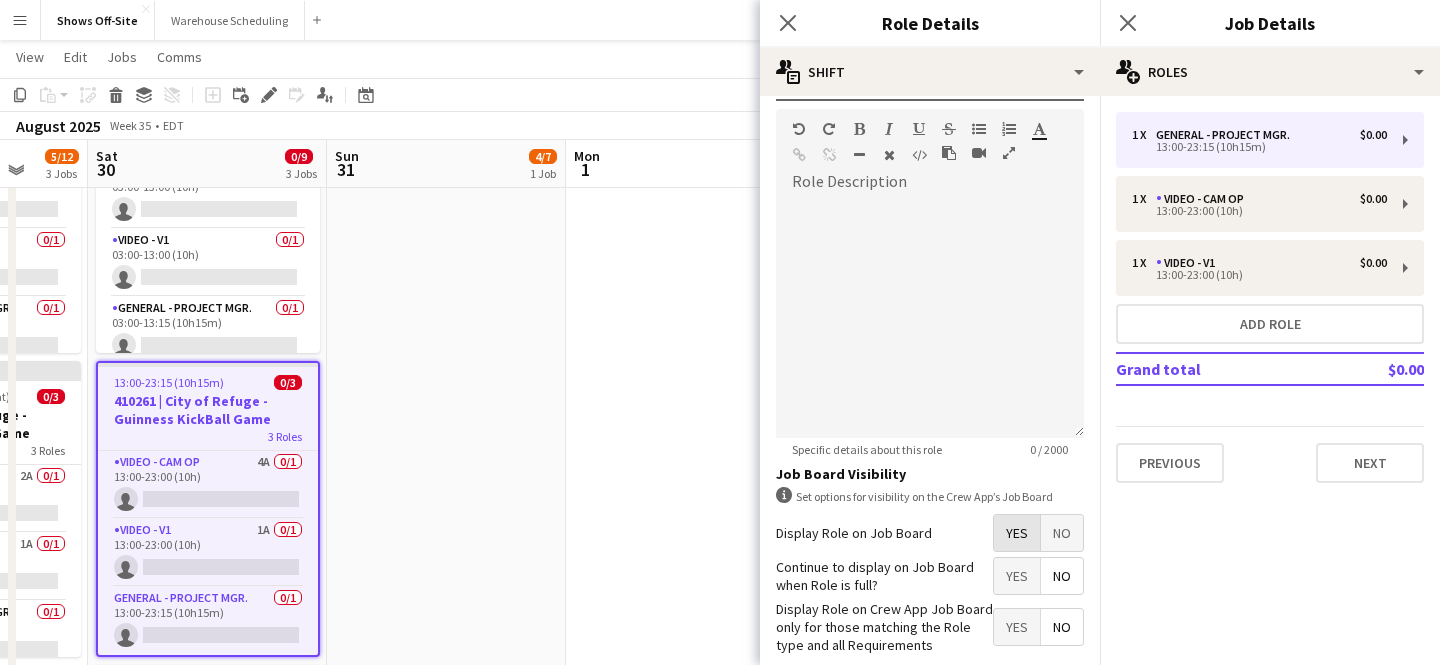 scroll, scrollTop: 689, scrollLeft: 0, axis: vertical 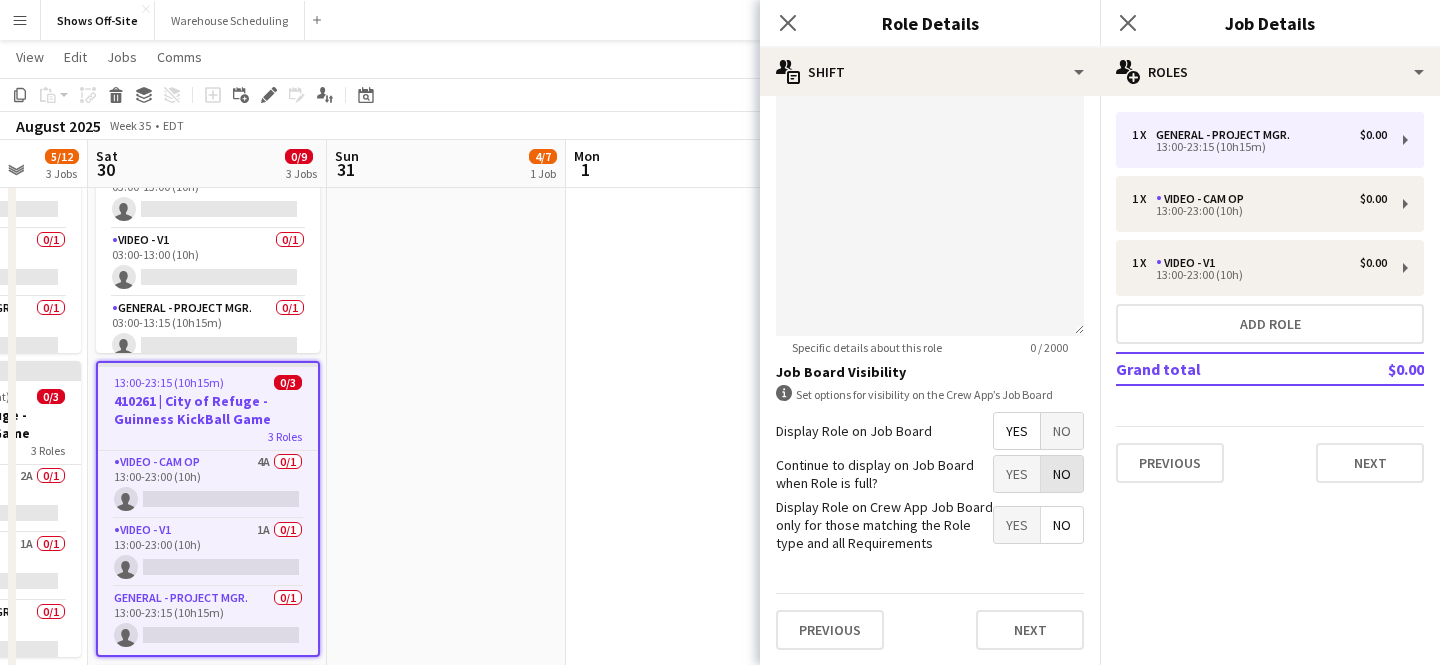 click on "No" at bounding box center [1062, 474] 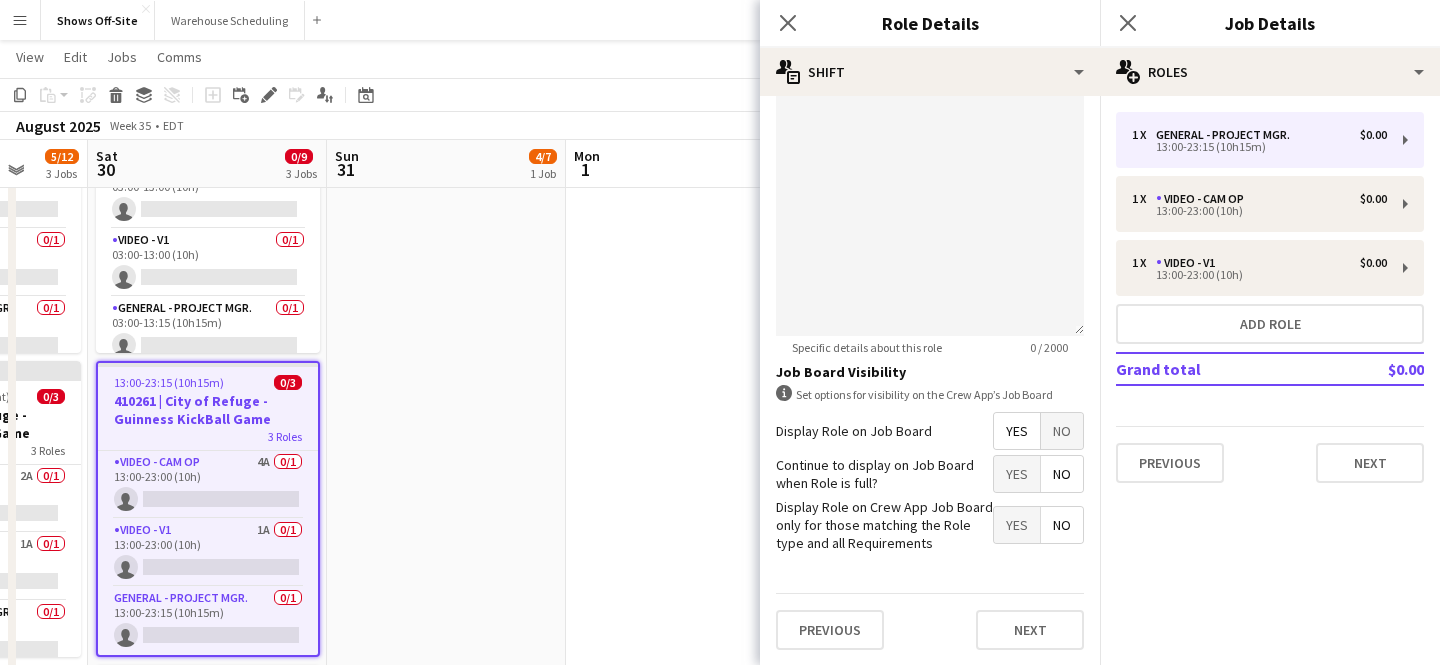 click on "Yes" at bounding box center (1017, 525) 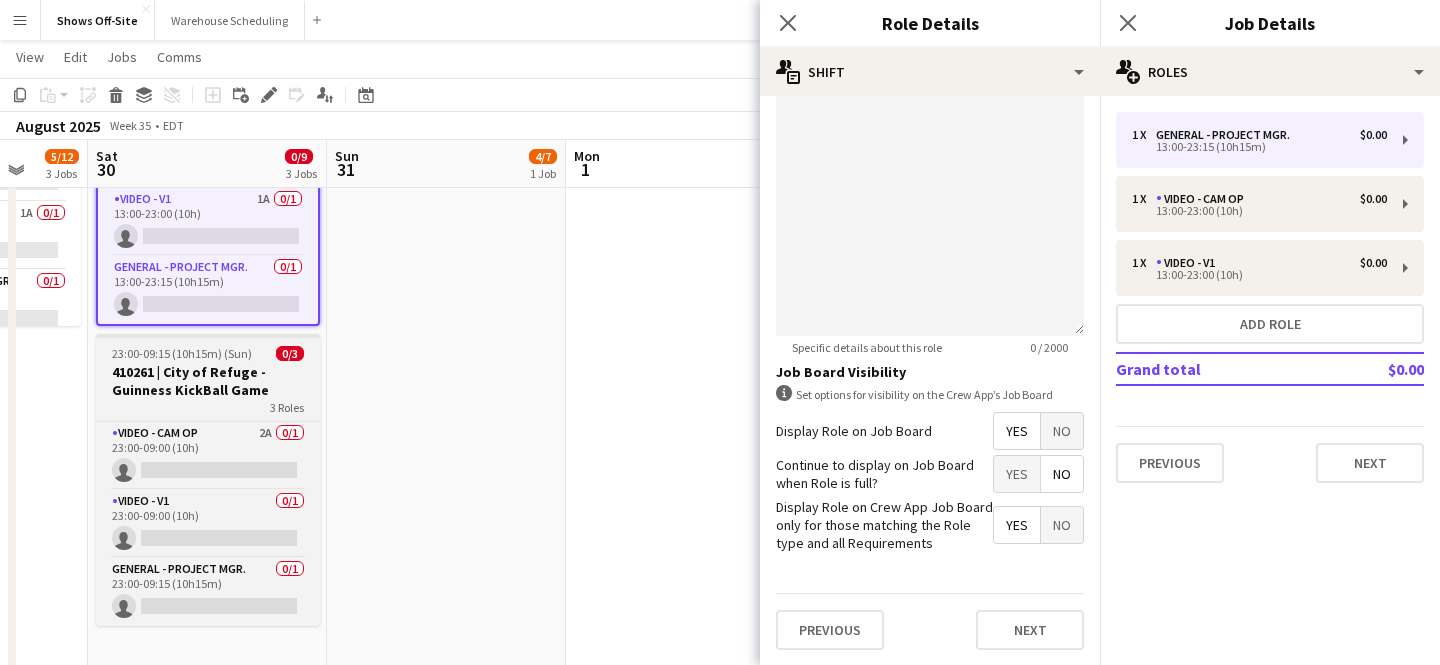 click on "410261 | City of Refuge - Guinness KickBall Game" at bounding box center [208, 381] 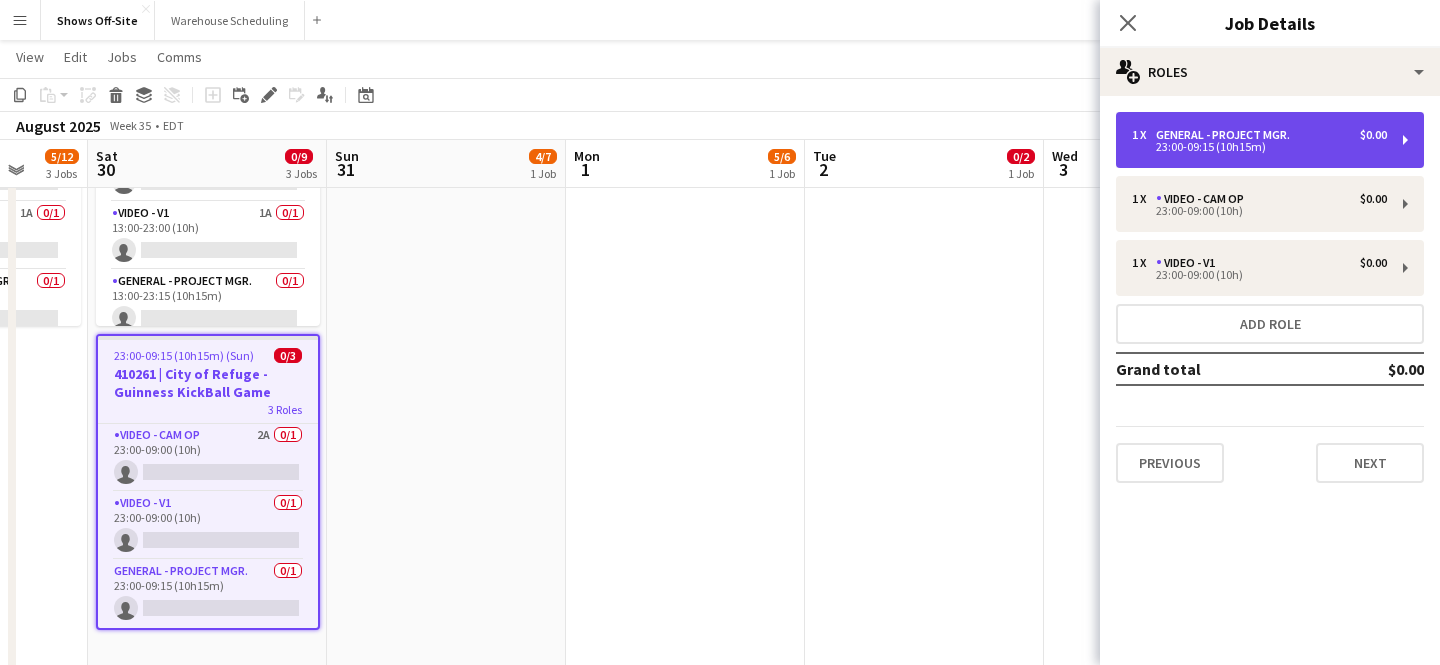 click on "1 x   General - Project Mgr.   $0.00   23:00-09:15 (10h15m)" at bounding box center (1270, 140) 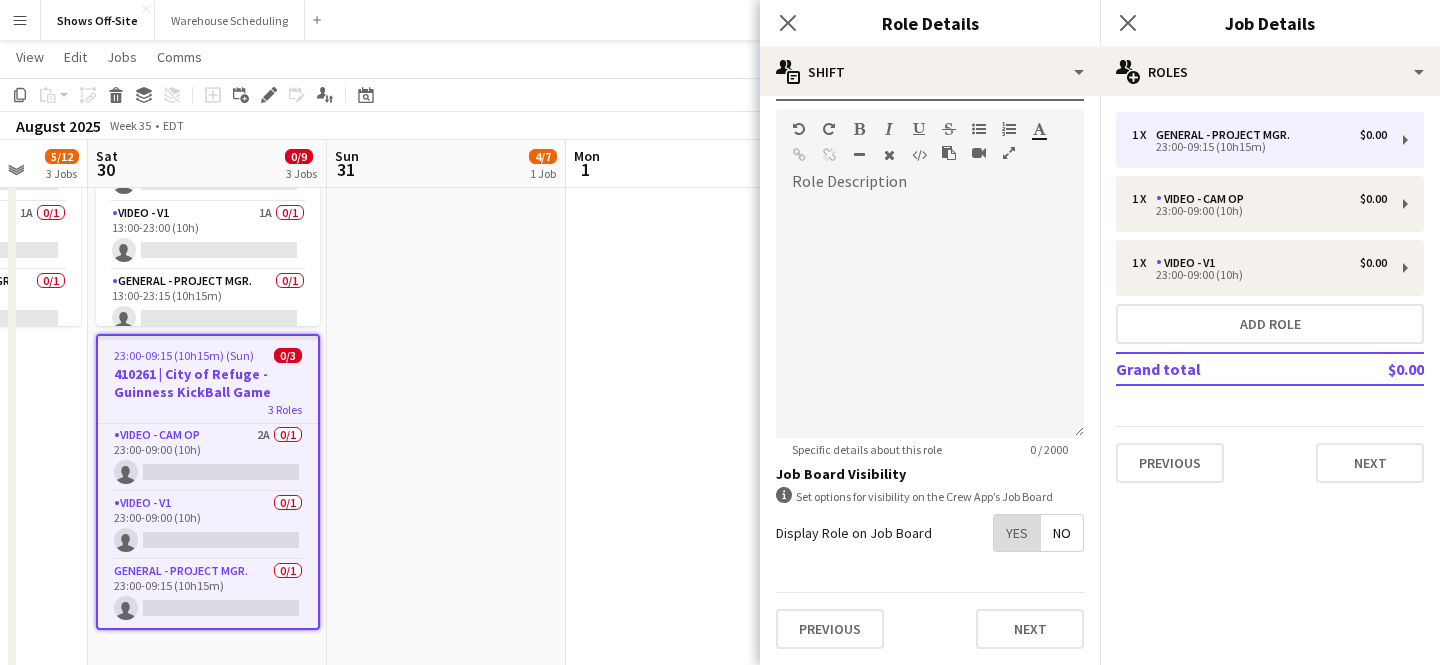 click on "Yes" at bounding box center [1017, 533] 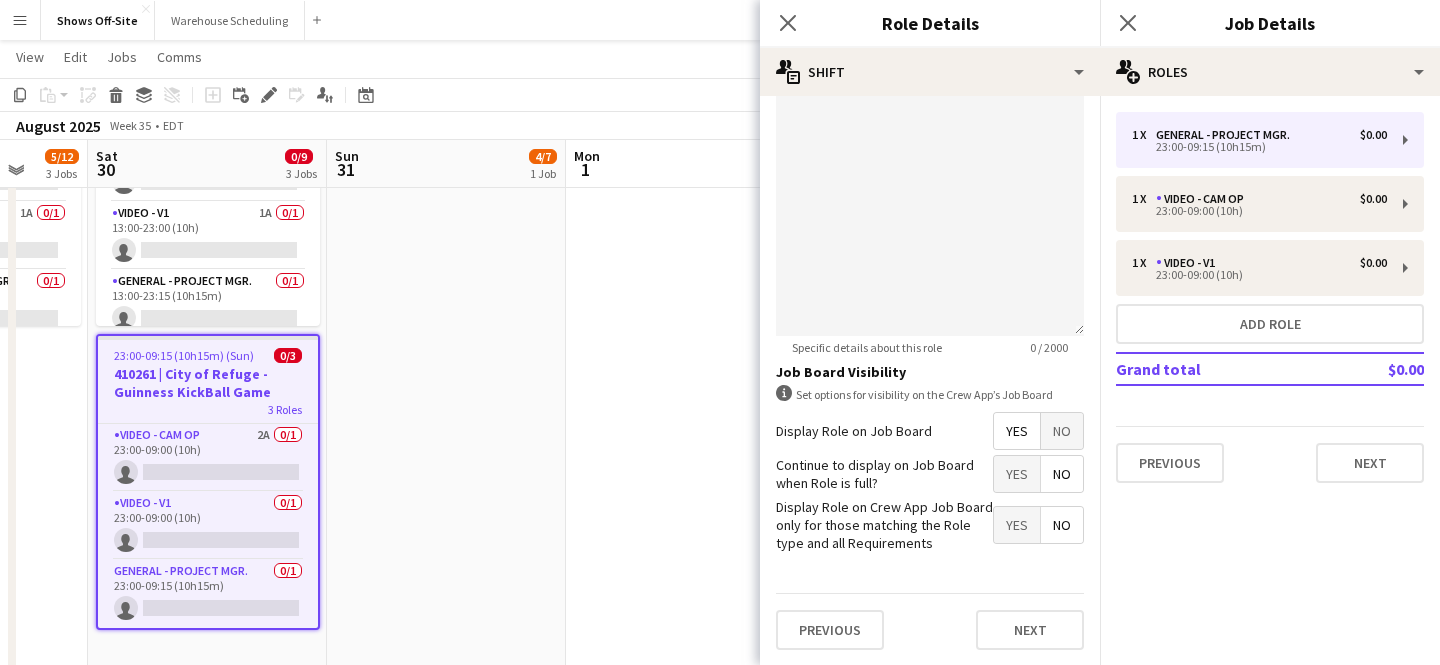 click on "No" at bounding box center [1062, 474] 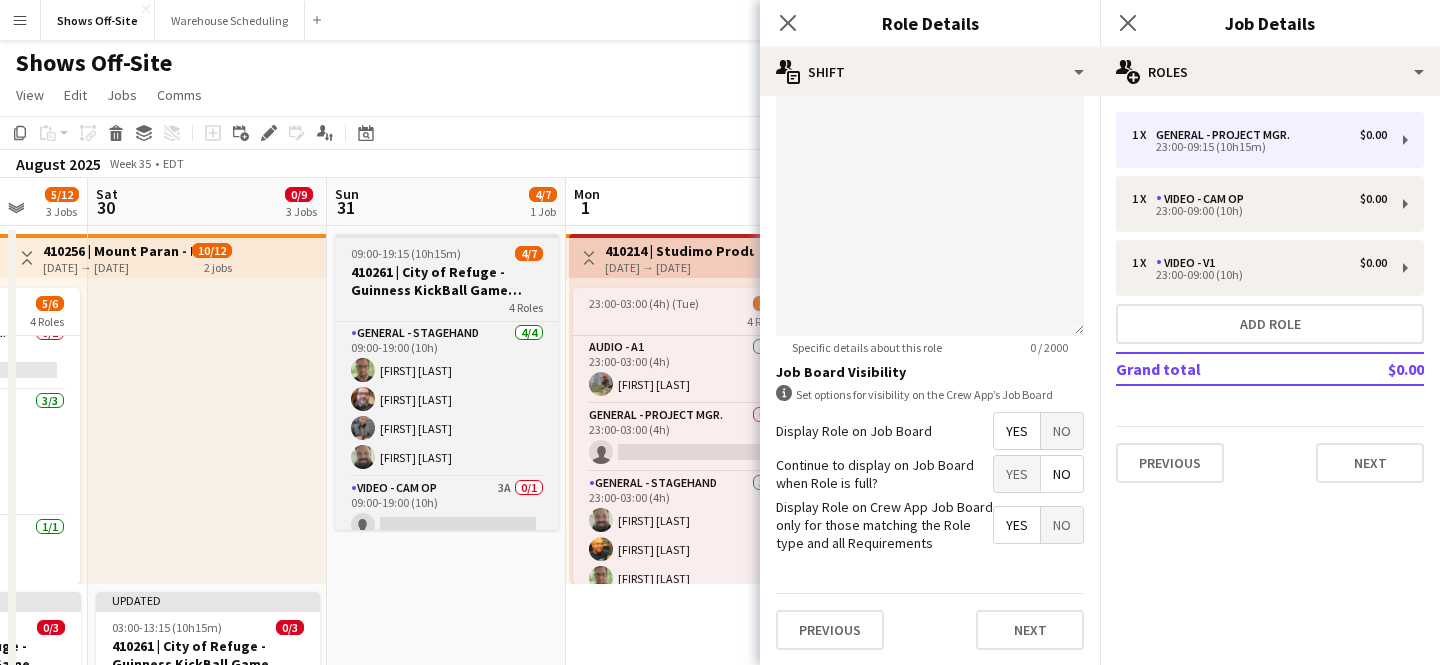 click on "410261 | City of Refuge - Guinness KickBall Game Load Out" at bounding box center [447, 281] 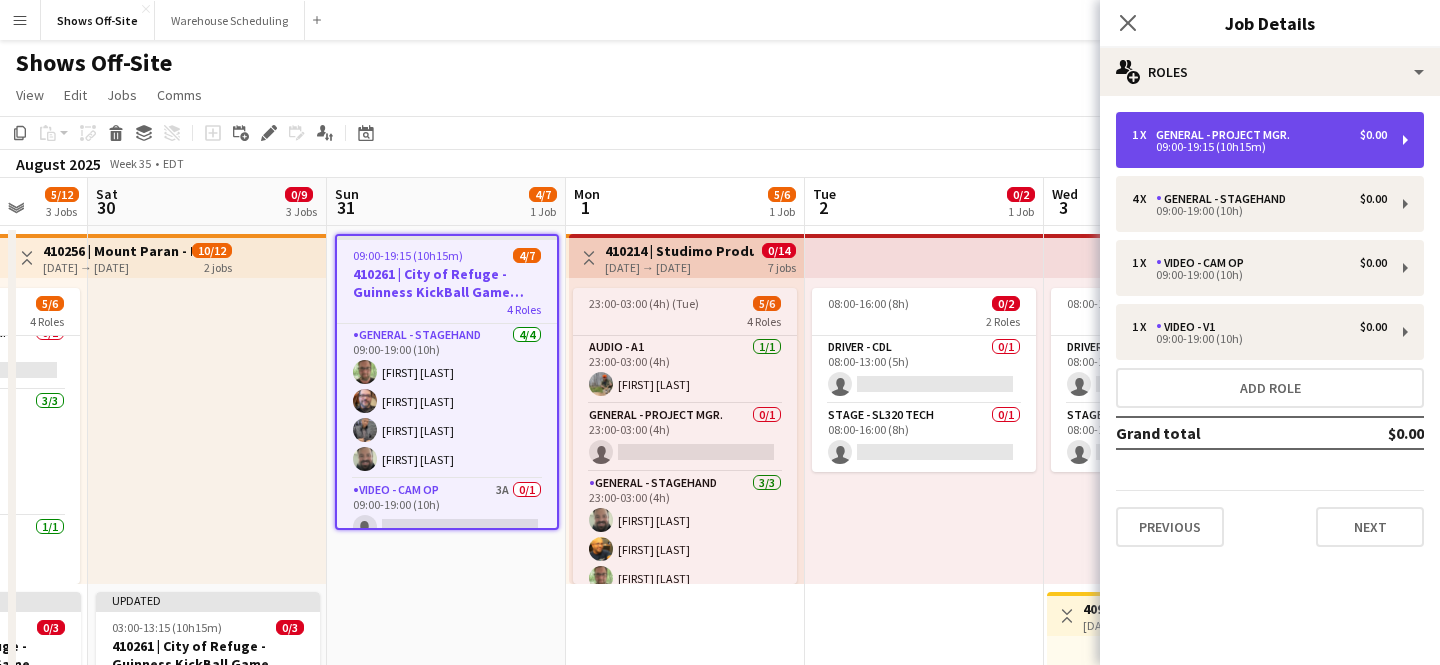 click on "1 x   General - Project Mgr.   $0.00   09:00-19:15 (10h15m)" at bounding box center (1270, 140) 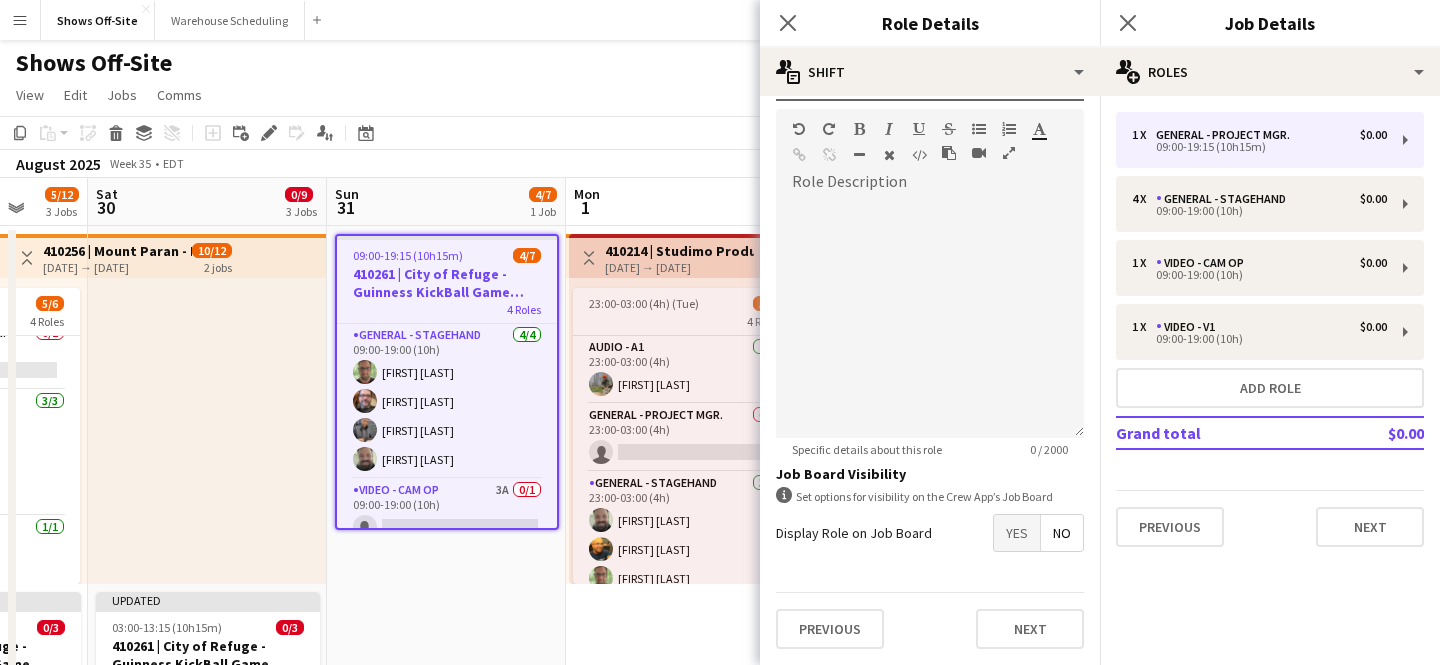 click on "Yes" at bounding box center [1017, 533] 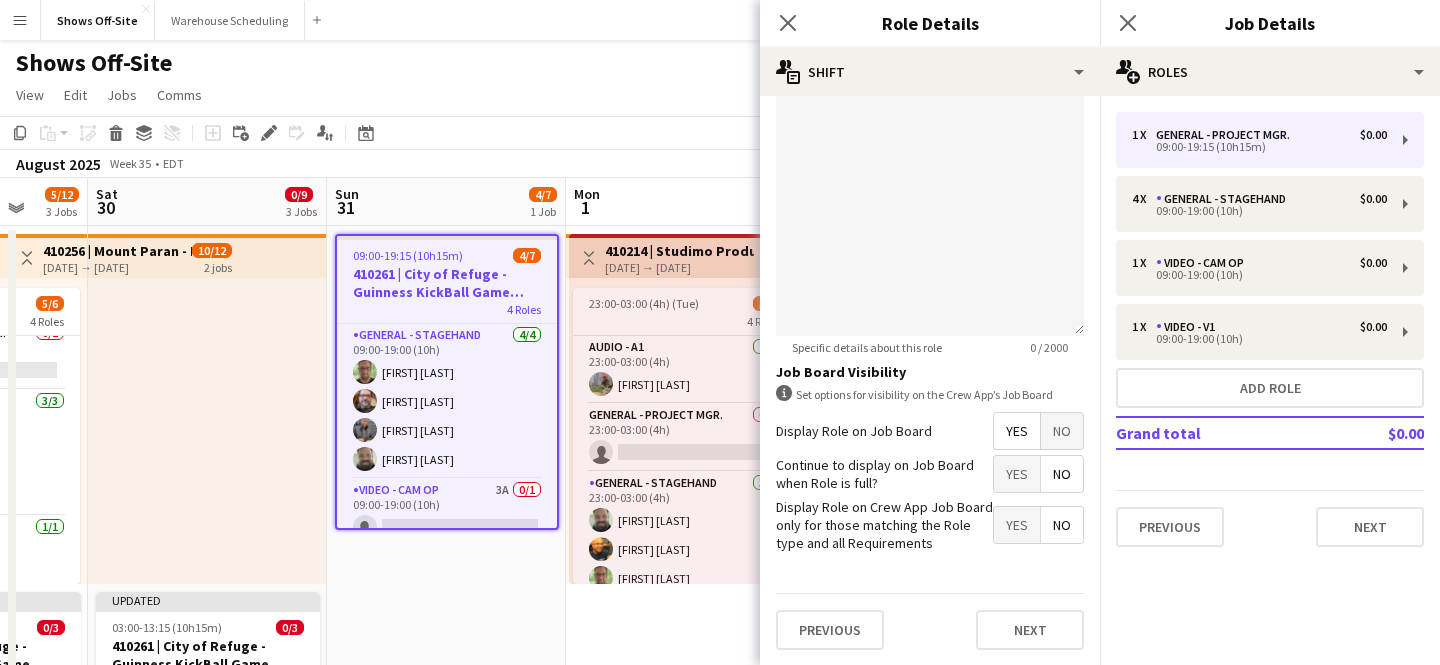 click on "No" at bounding box center (1062, 474) 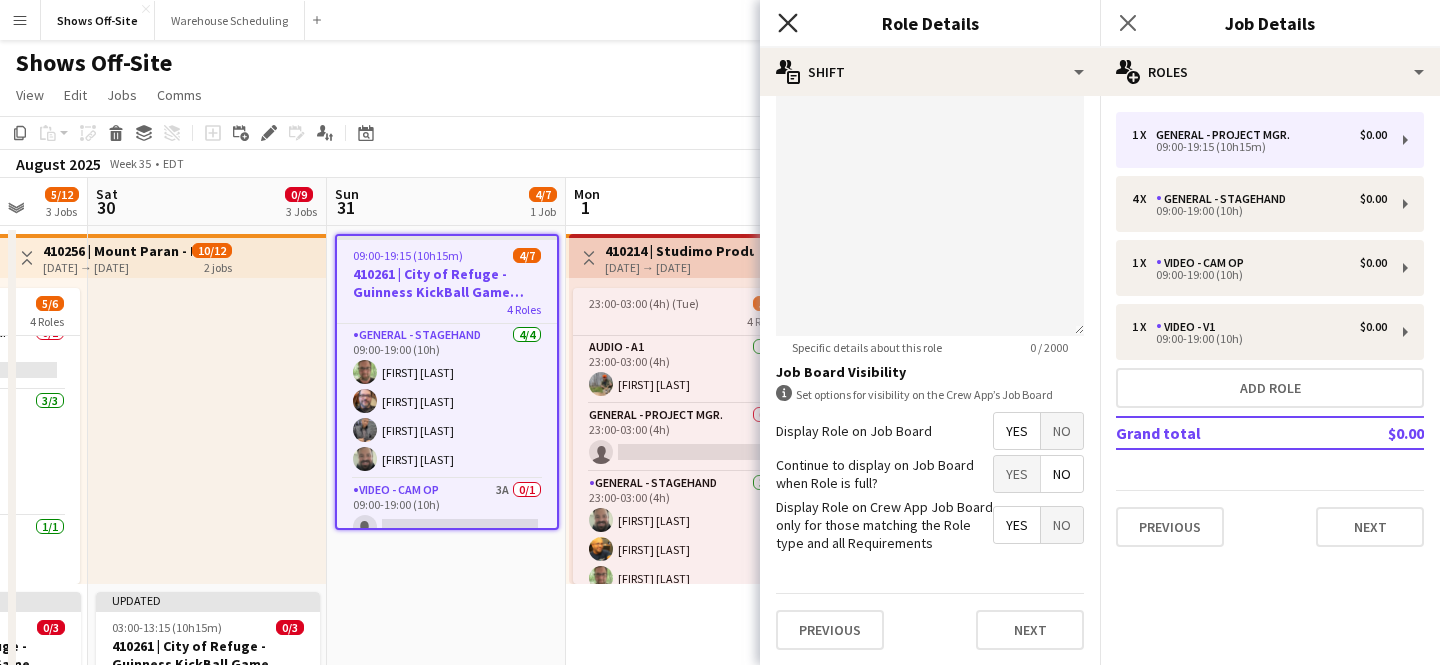 click on "Close pop-in" 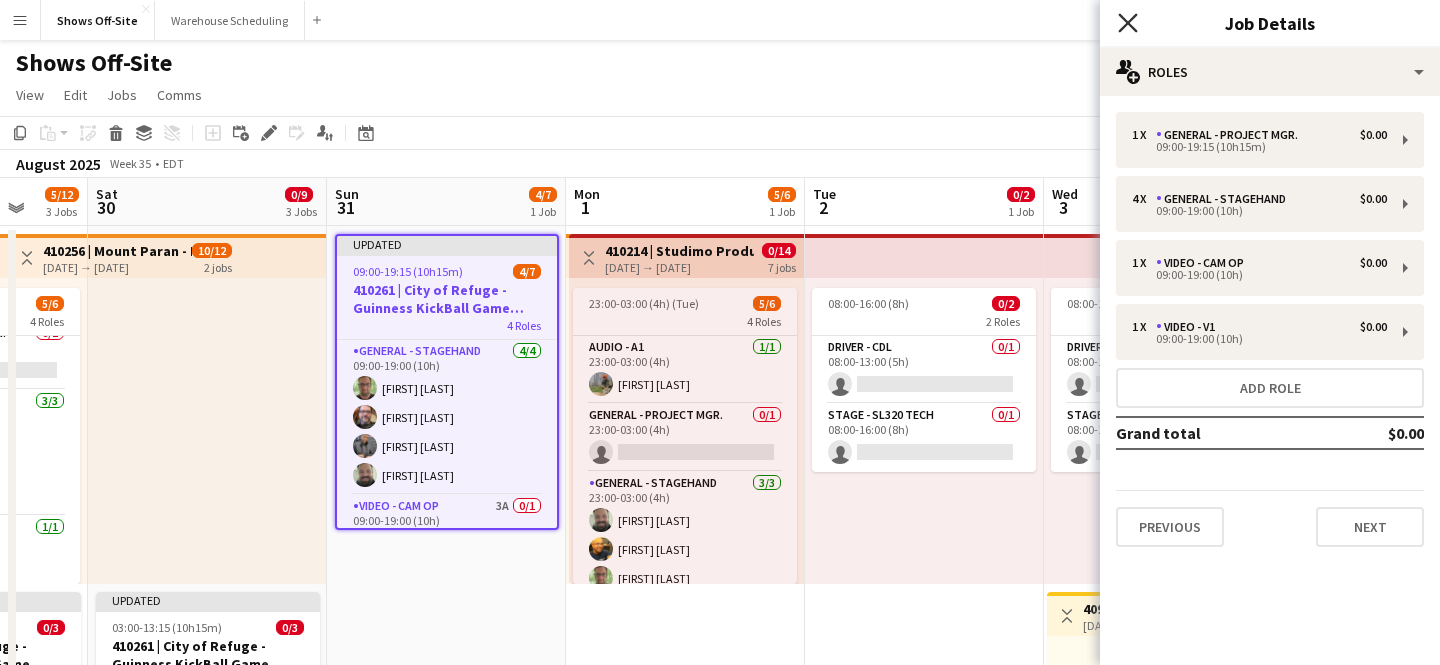 click 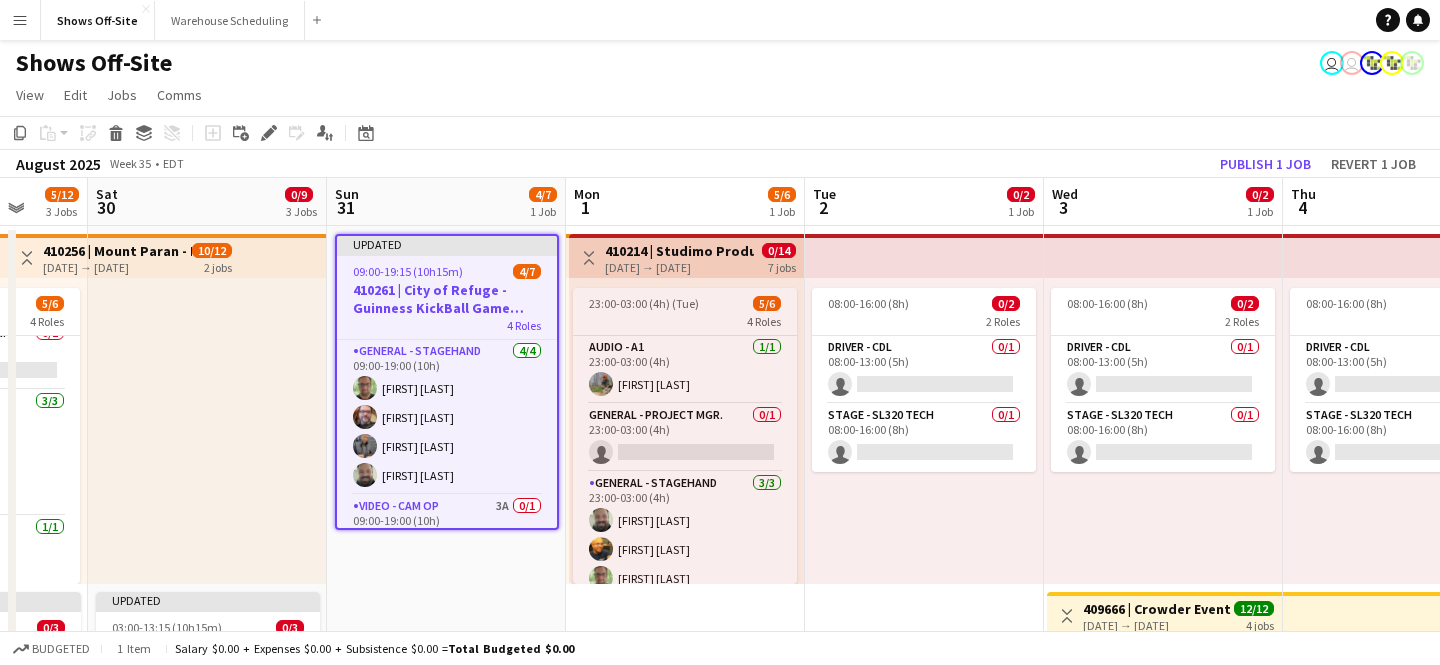 click on "Wed   3   0/2   1 Job" at bounding box center (1163, 202) 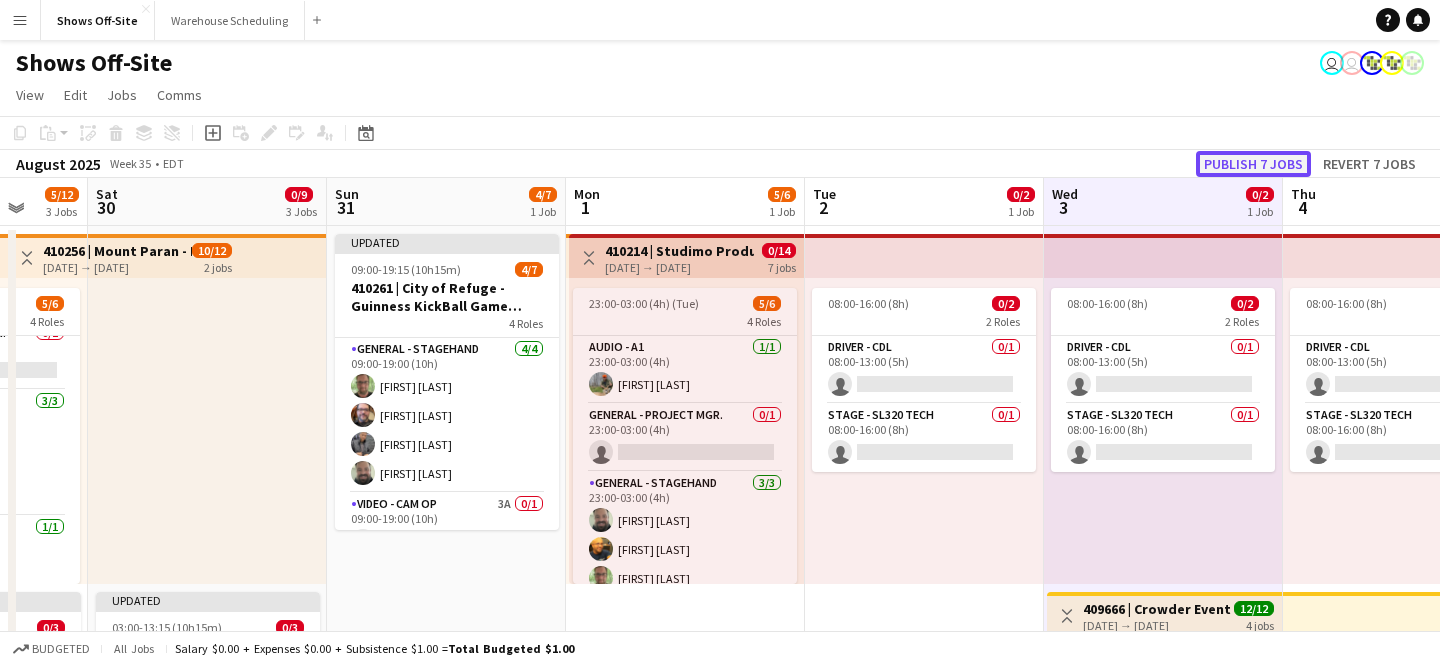 click on "Publish 7 jobs" 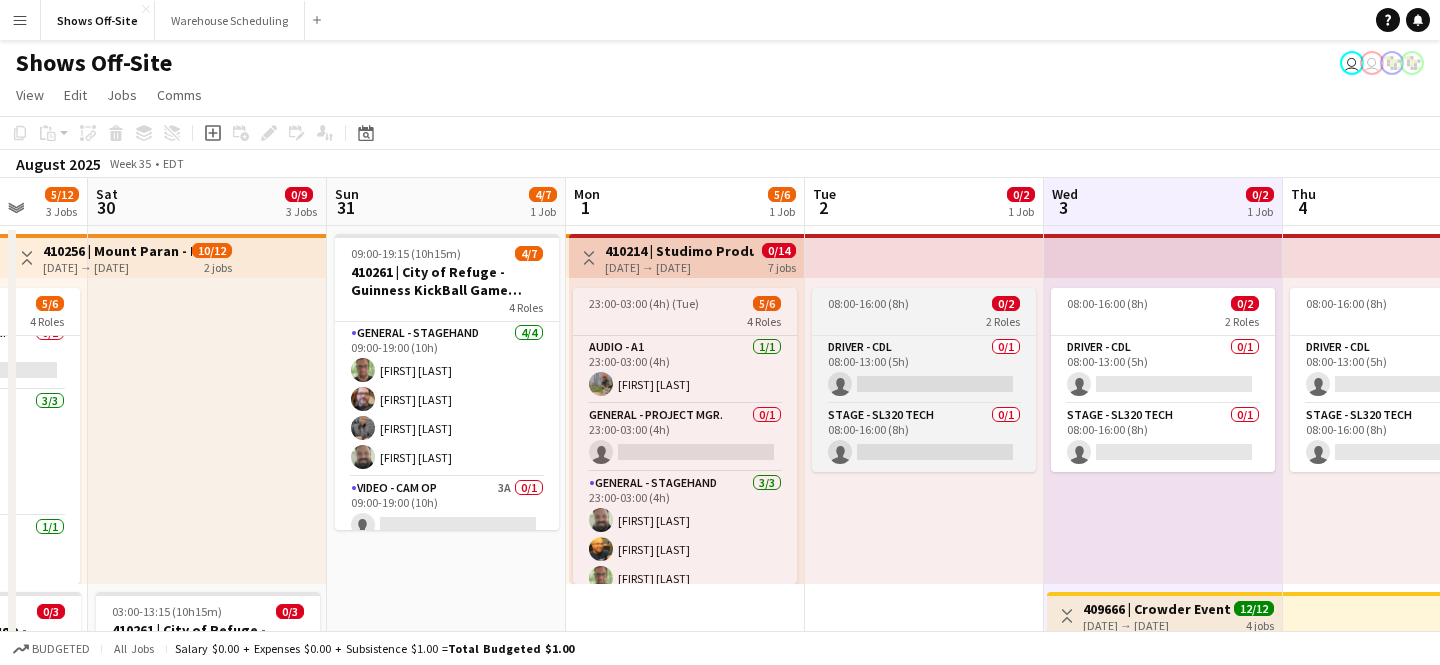 click on "08:00-16:00 (8h)" at bounding box center [868, 303] 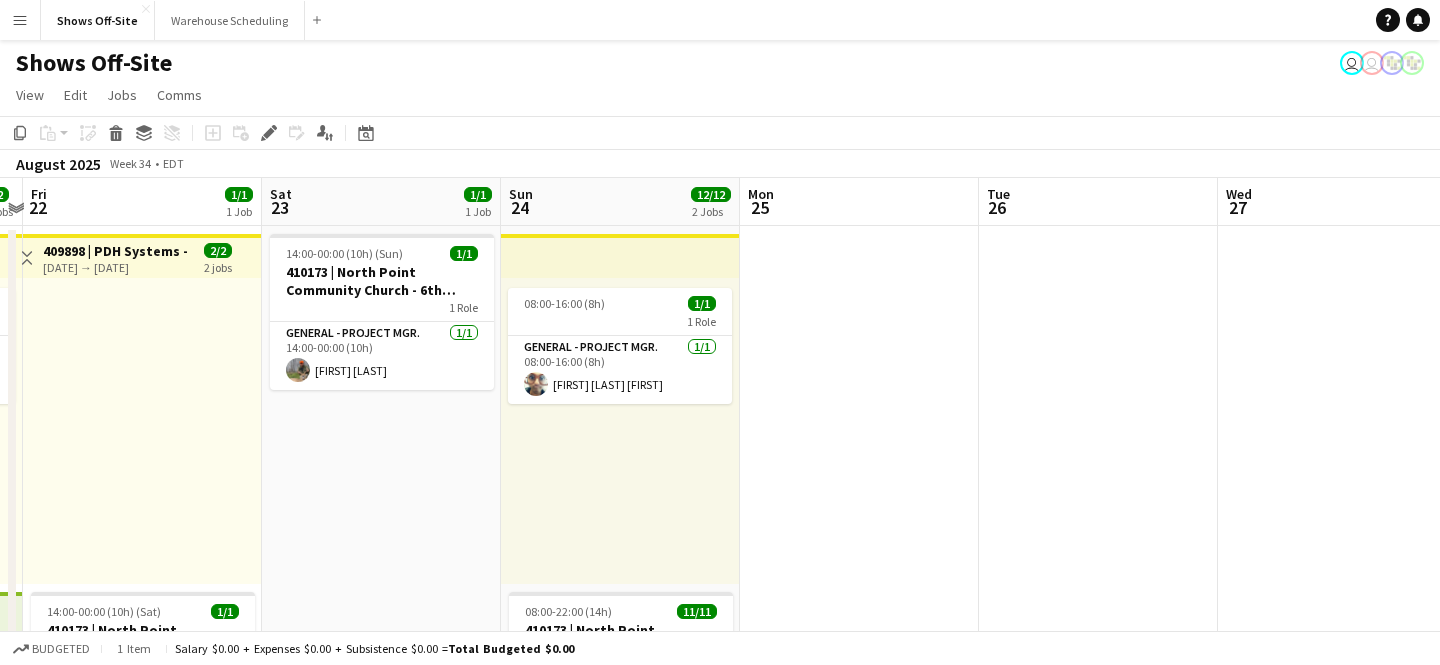 scroll, scrollTop: 0, scrollLeft: 442, axis: horizontal 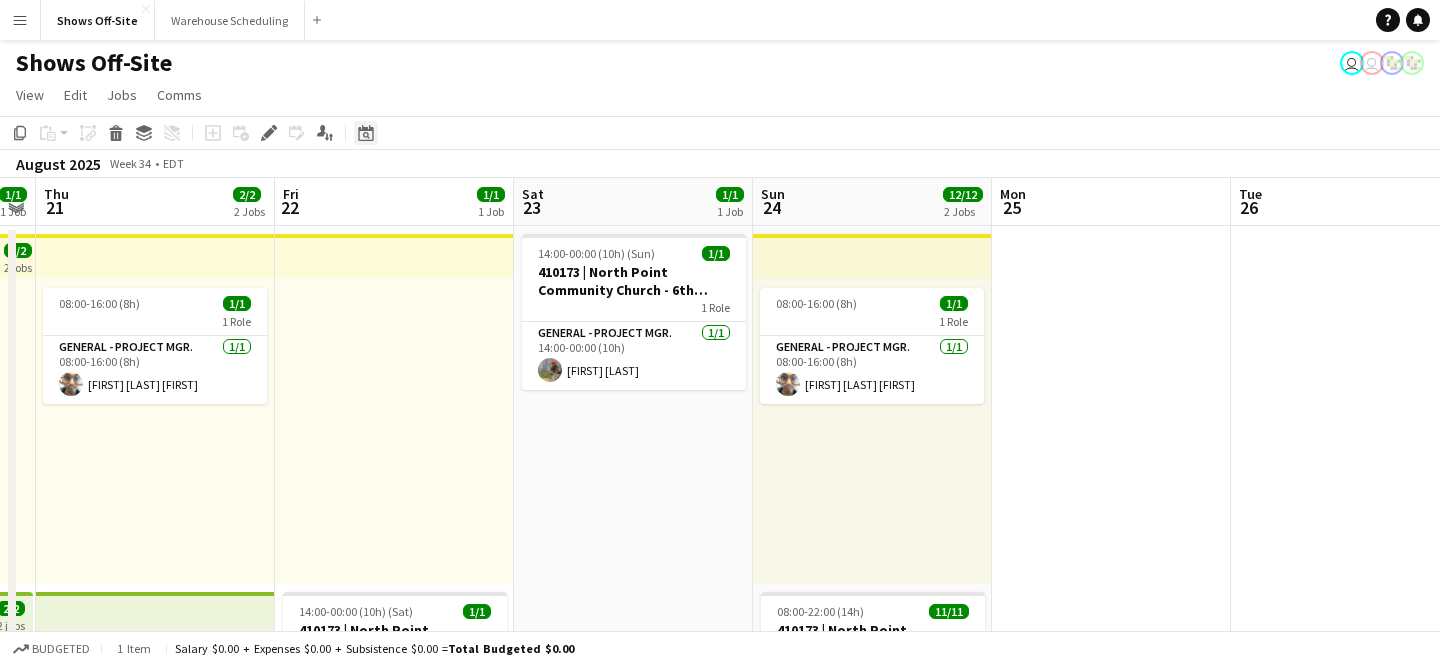 click on "Date picker" 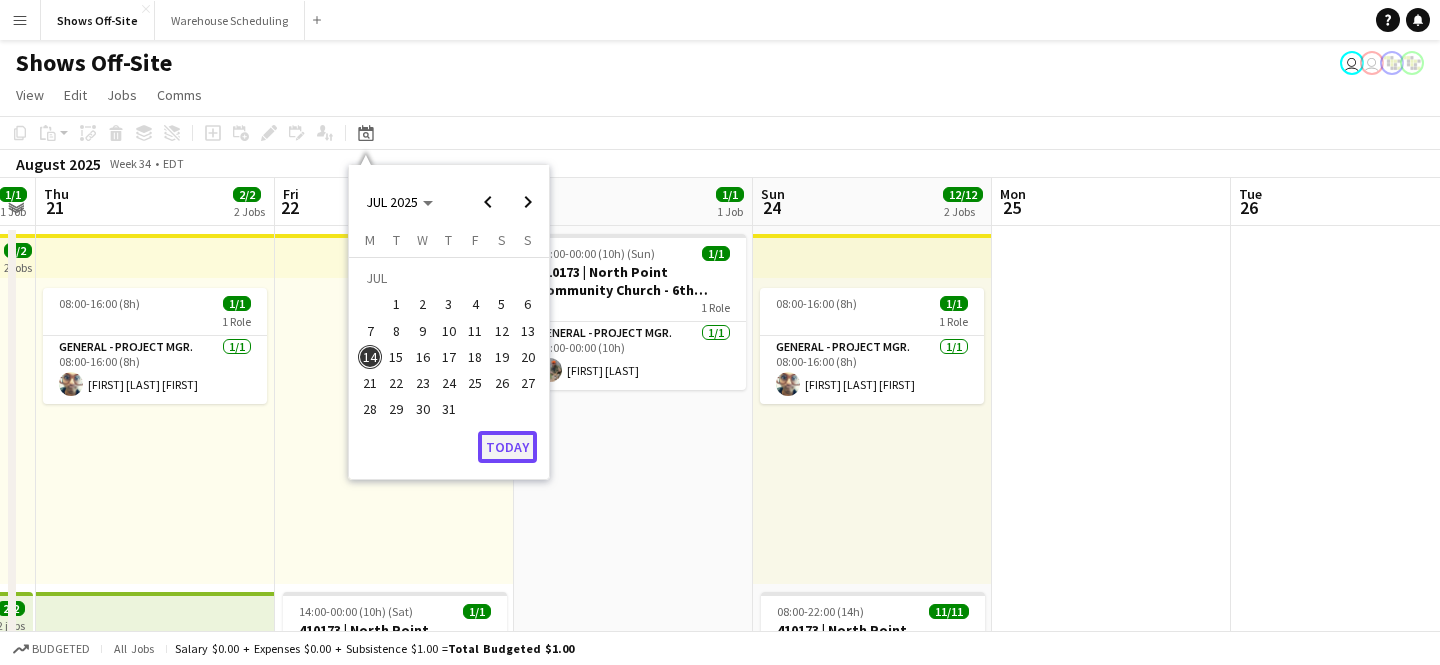 click on "Today" at bounding box center [507, 447] 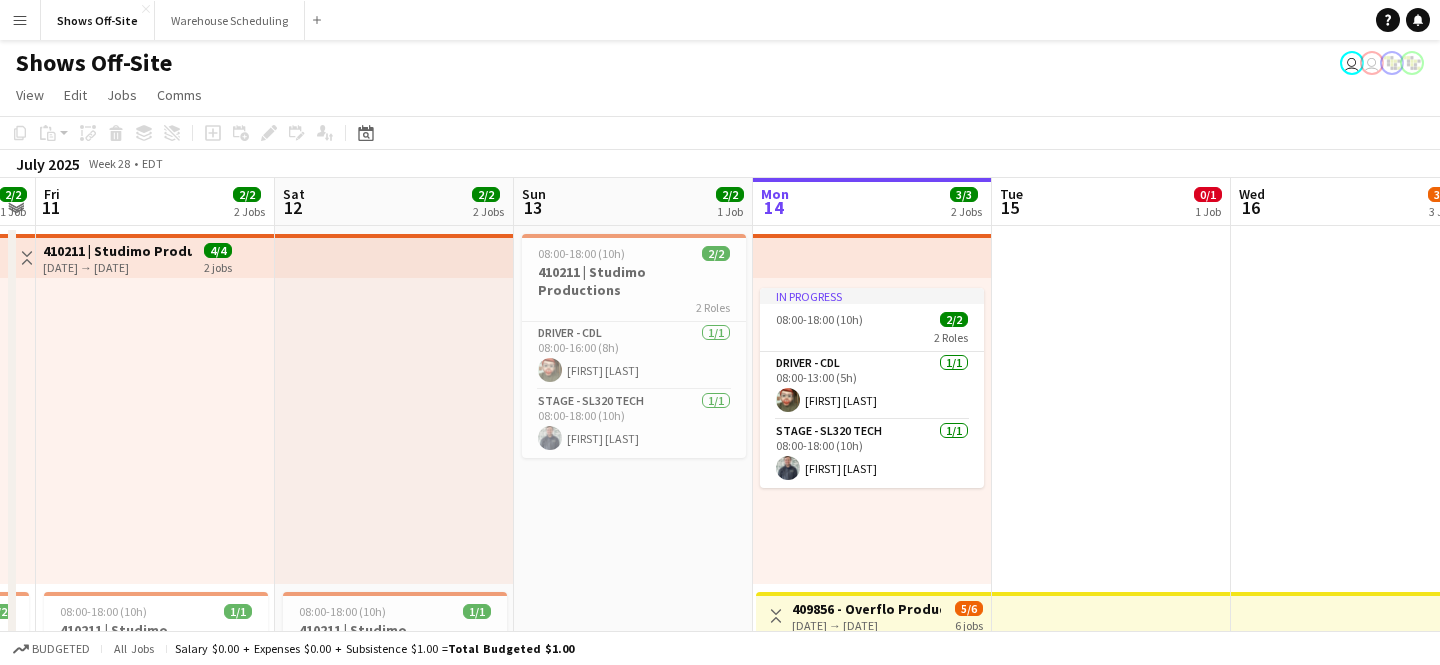 scroll, scrollTop: 0, scrollLeft: 688, axis: horizontal 